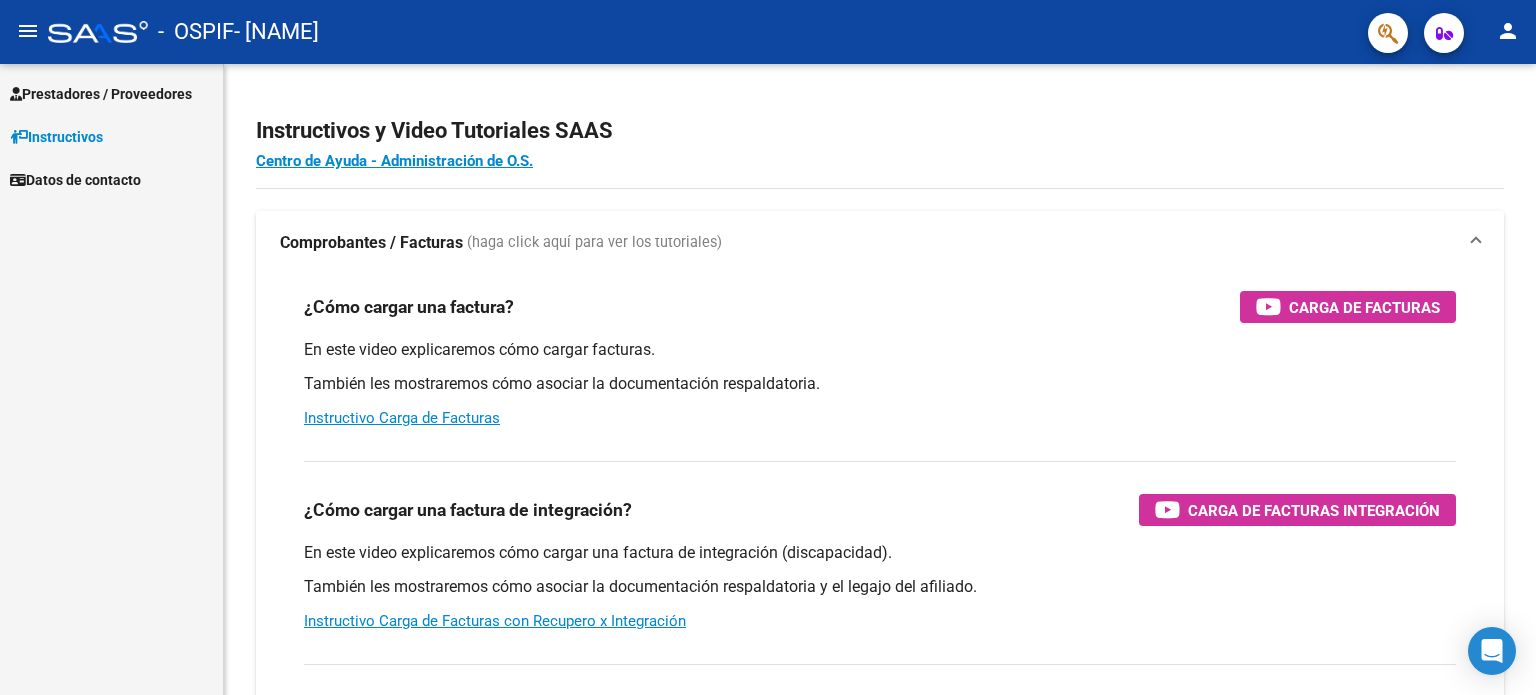scroll, scrollTop: 0, scrollLeft: 0, axis: both 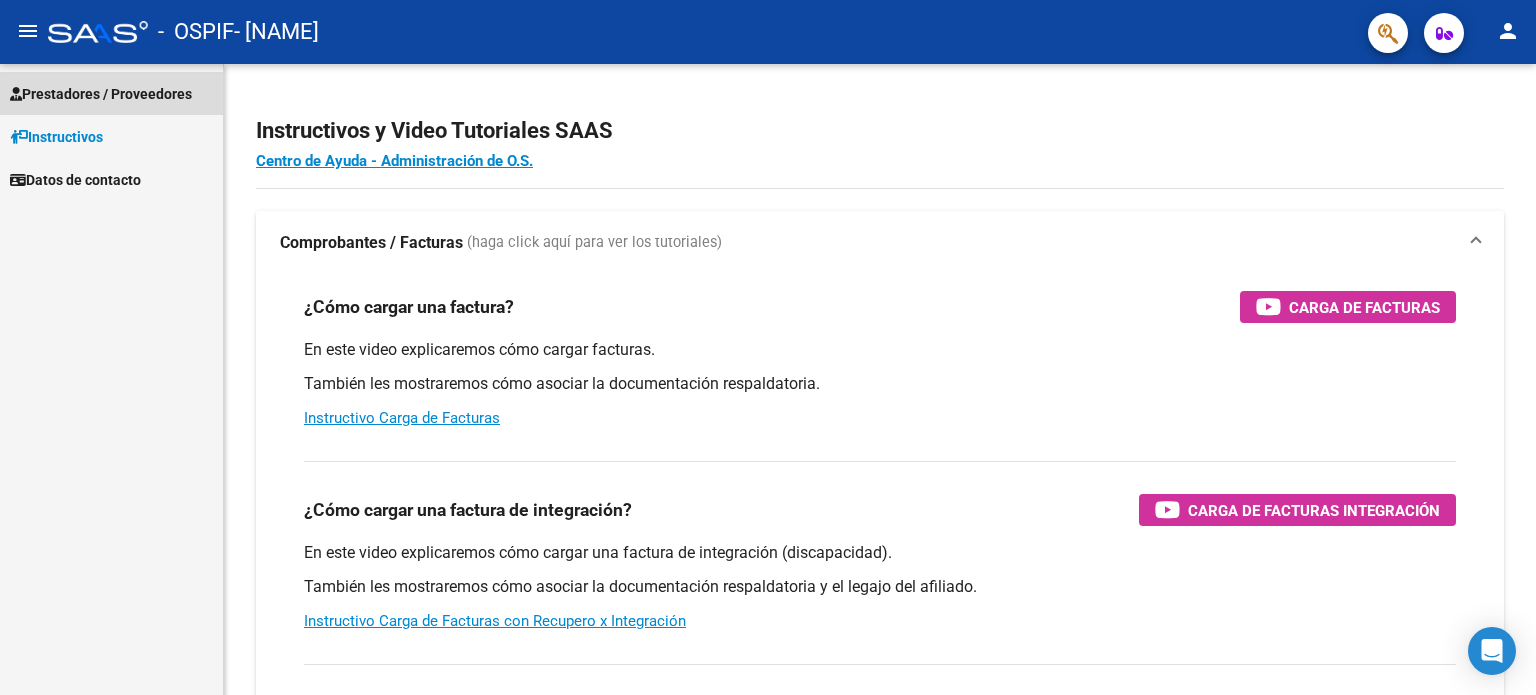 click on "Prestadores / Proveedores" at bounding box center (101, 94) 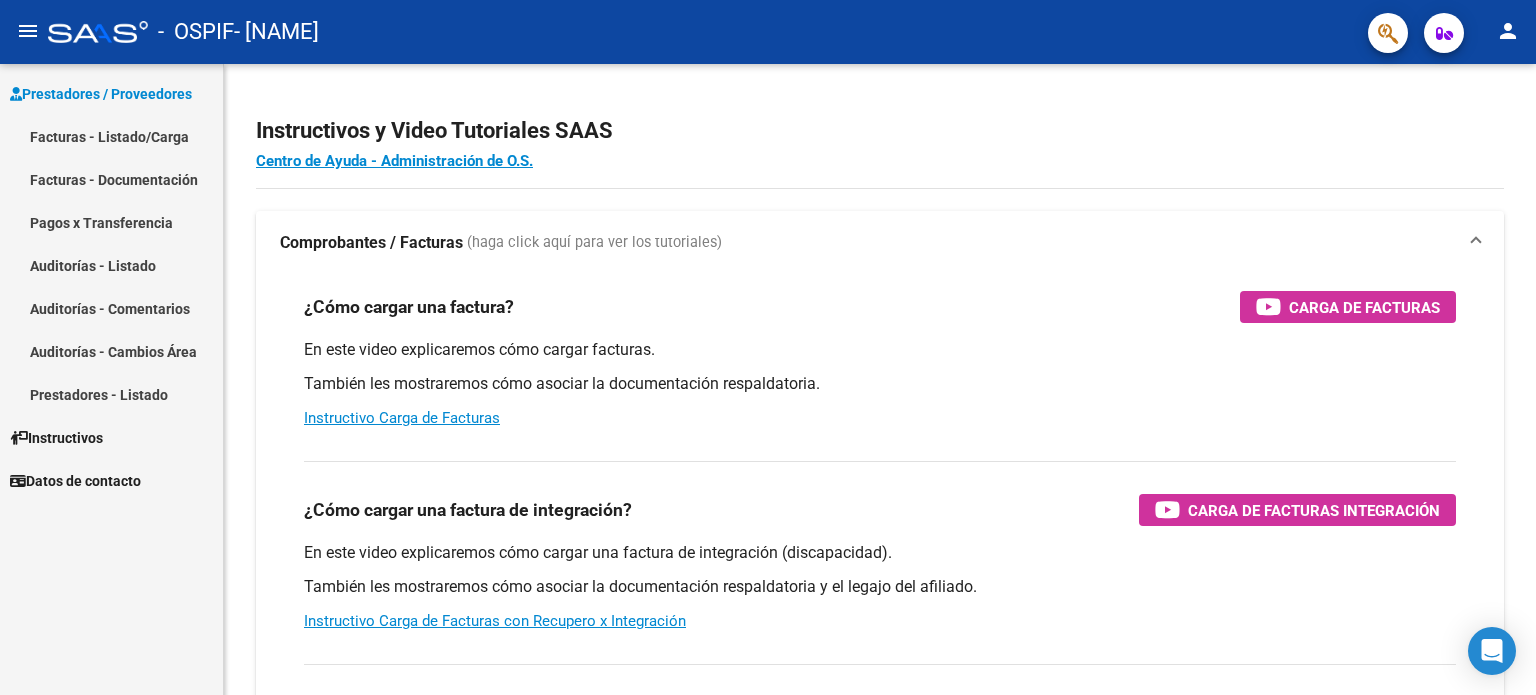 click on "Facturas - Listado/Carga" at bounding box center (111, 136) 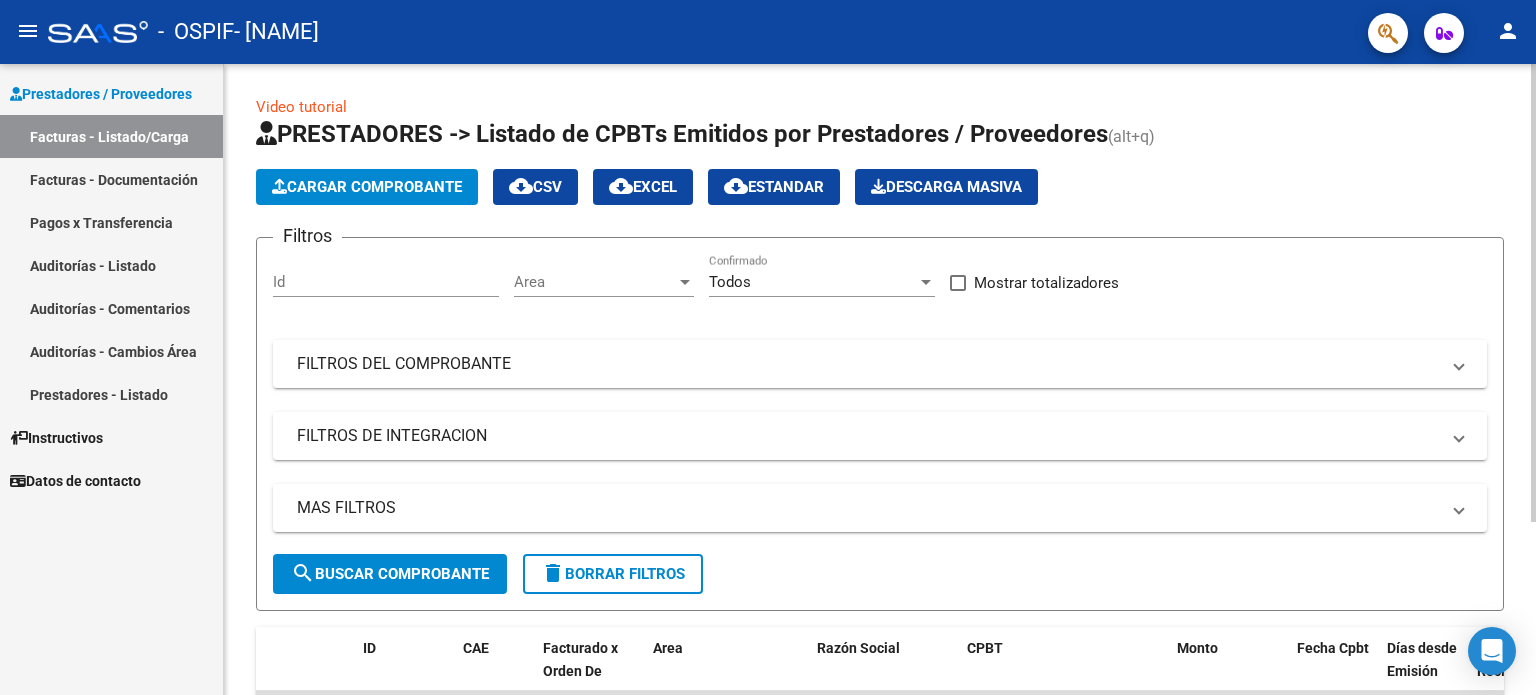 scroll, scrollTop: 238, scrollLeft: 0, axis: vertical 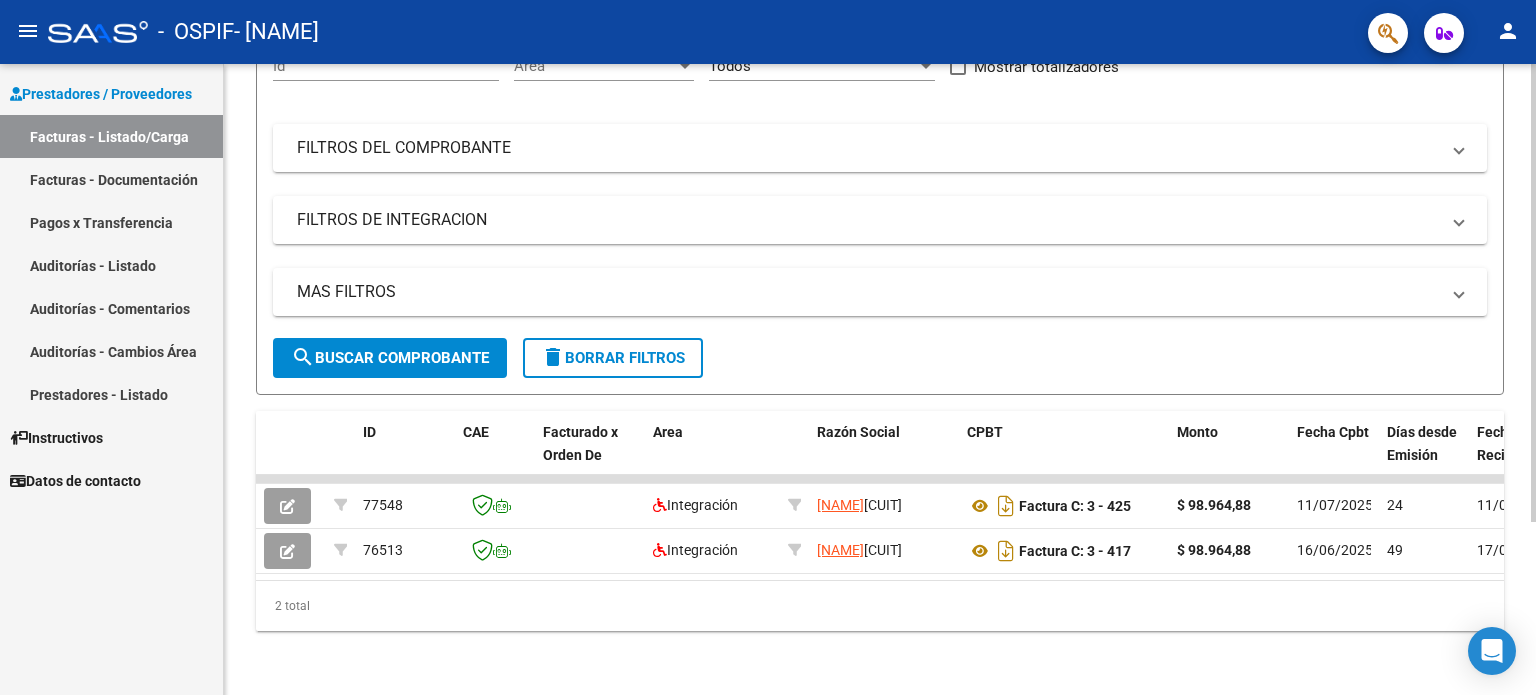 click on "Video tutorial   PRESTADORES -> Listado de CPBTs Emitidos por Prestadores / Proveedores (alt+q)   Cargar Comprobante
cloud_download  CSV  cloud_download  EXCEL  cloud_download  Estandar   Descarga Masiva
Filtros Id Area Area Todos Confirmado   Mostrar totalizadores   FILTROS DEL COMPROBANTE  Comprobante Tipo Comprobante Tipo Start date – End date Fec. Comprobante Desde / Hasta Días Emisión Desde(cant. días) Días Emisión Hasta(cant. días) CUIT / Razón Social Pto. Venta Nro. Comprobante Código SSS CAE Válido CAE Válido Todos Cargado Módulo Hosp. Todos Tiene facturacion Apócrifa Hospital Refes  FILTROS DE INTEGRACION  Período De Prestación Campos del Archivo de Rendición Devuelto x SSS (dr_envio) Todos Rendido x SSS (dr_envio) Tipo de Registro Tipo de Registro Período Presentación Período Presentación Campos del Legajo Asociado (preaprobación) Afiliado Legajo (cuil/nombre) Todos Solo facturas preaprobadas  MAS FILTROS  Todos Con Doc. Respaldatoria Todos Con Trazabilidad Todos – –" 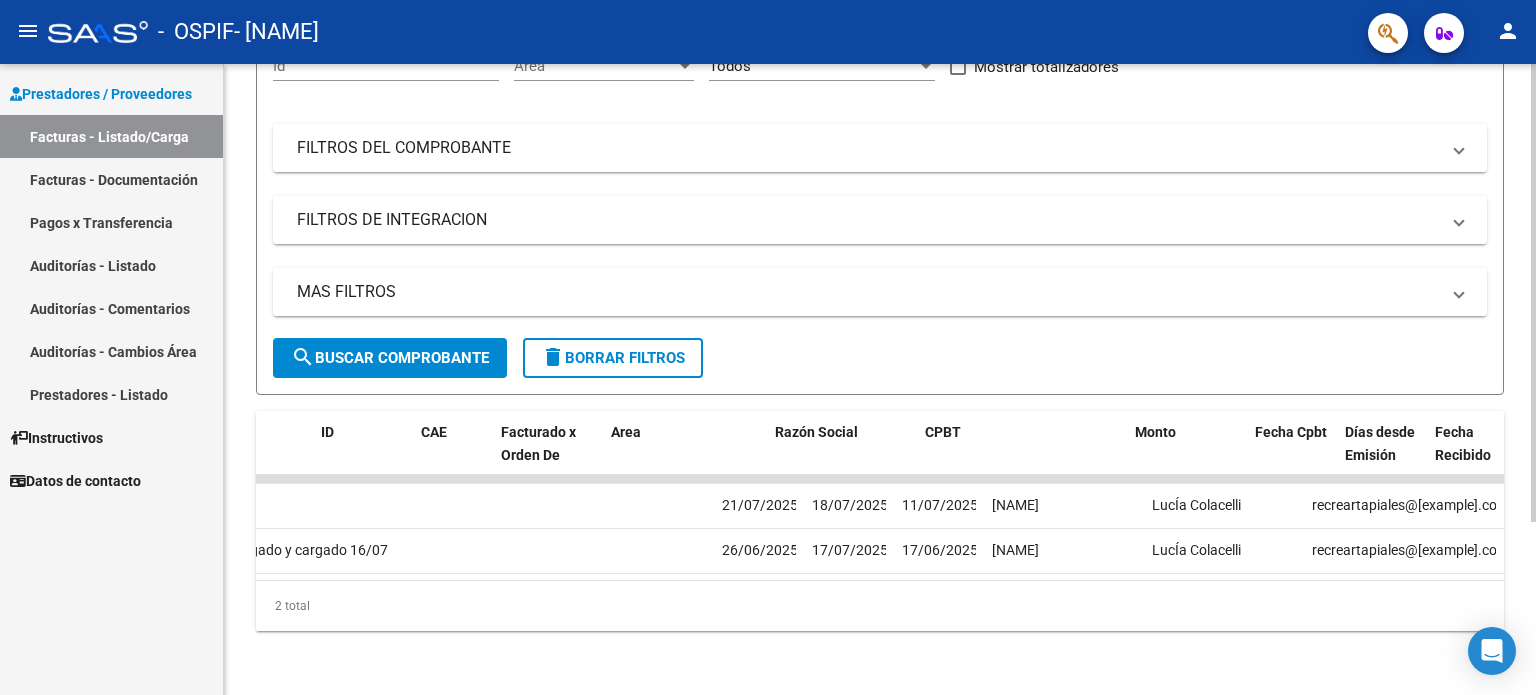 scroll, scrollTop: 0, scrollLeft: 0, axis: both 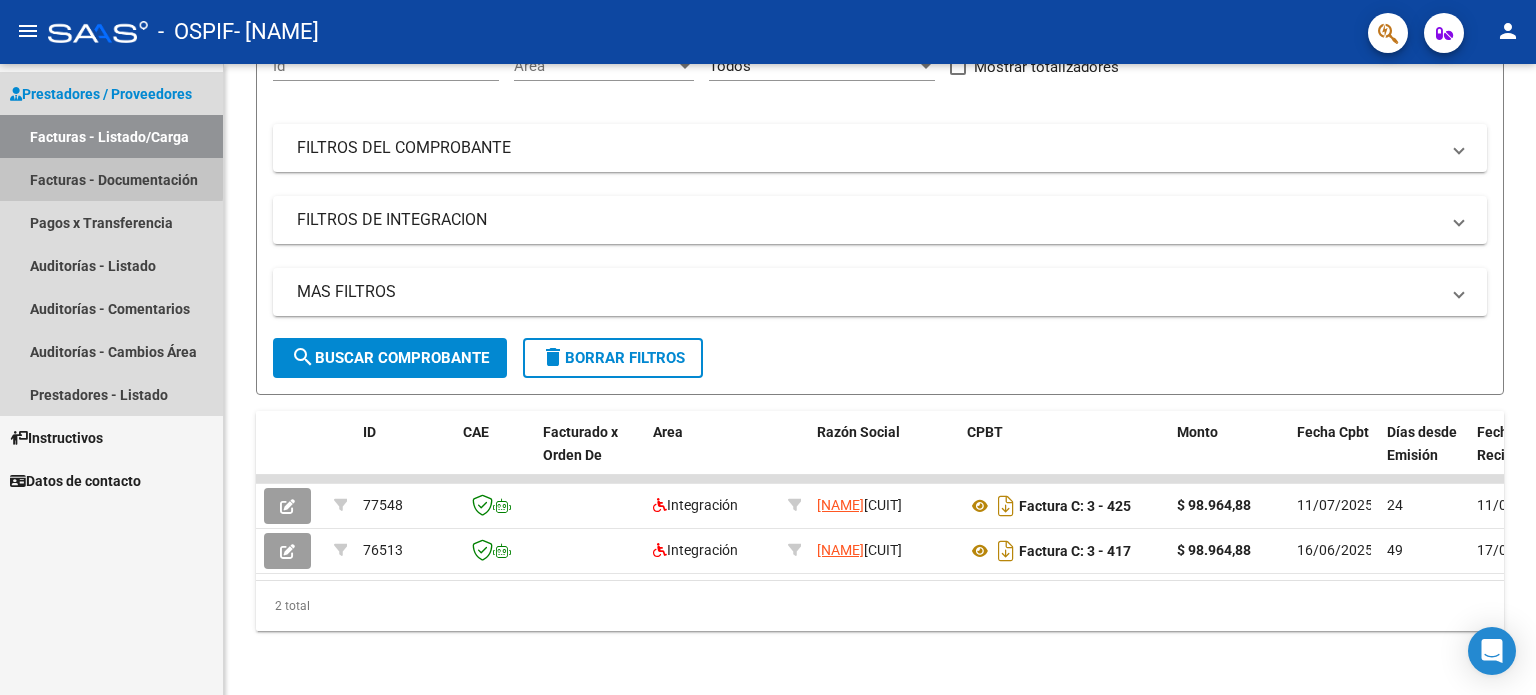 click on "Facturas - Documentación" at bounding box center [111, 179] 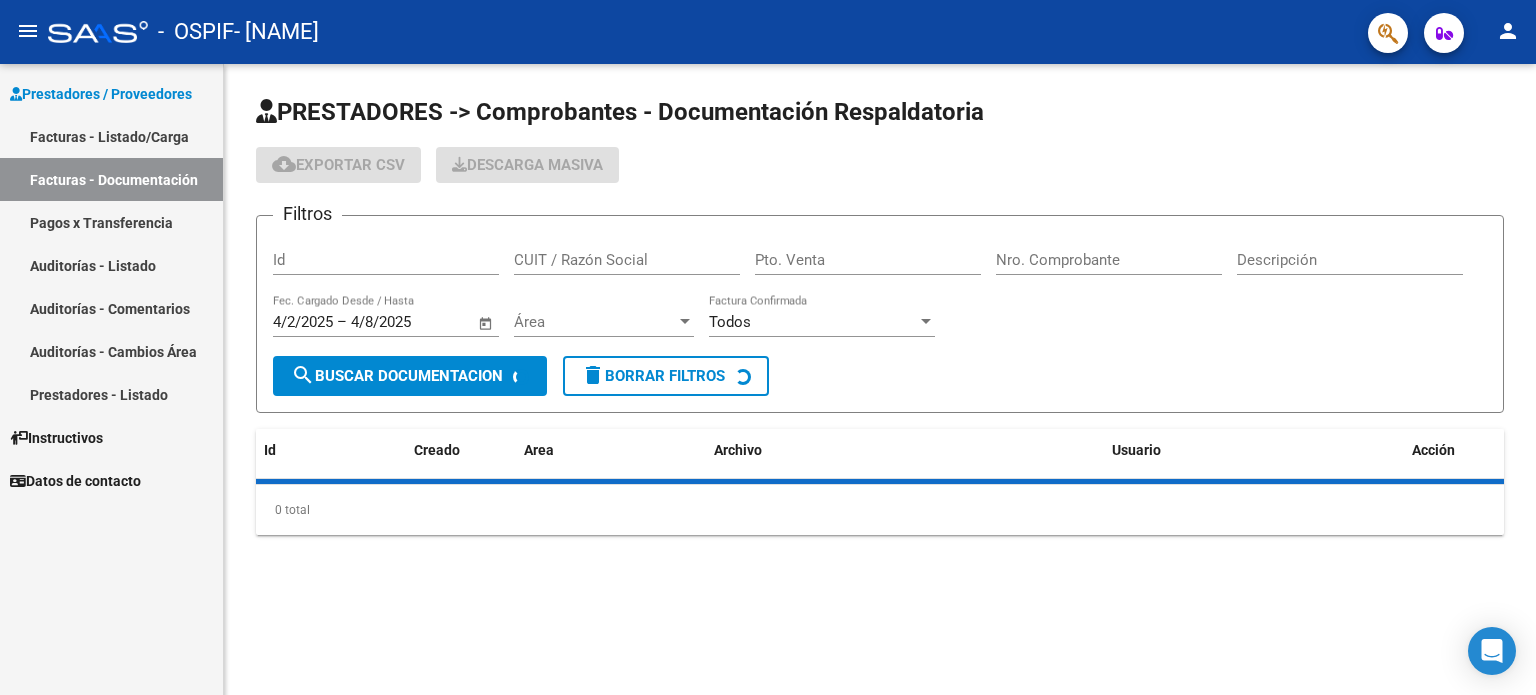 scroll, scrollTop: 0, scrollLeft: 0, axis: both 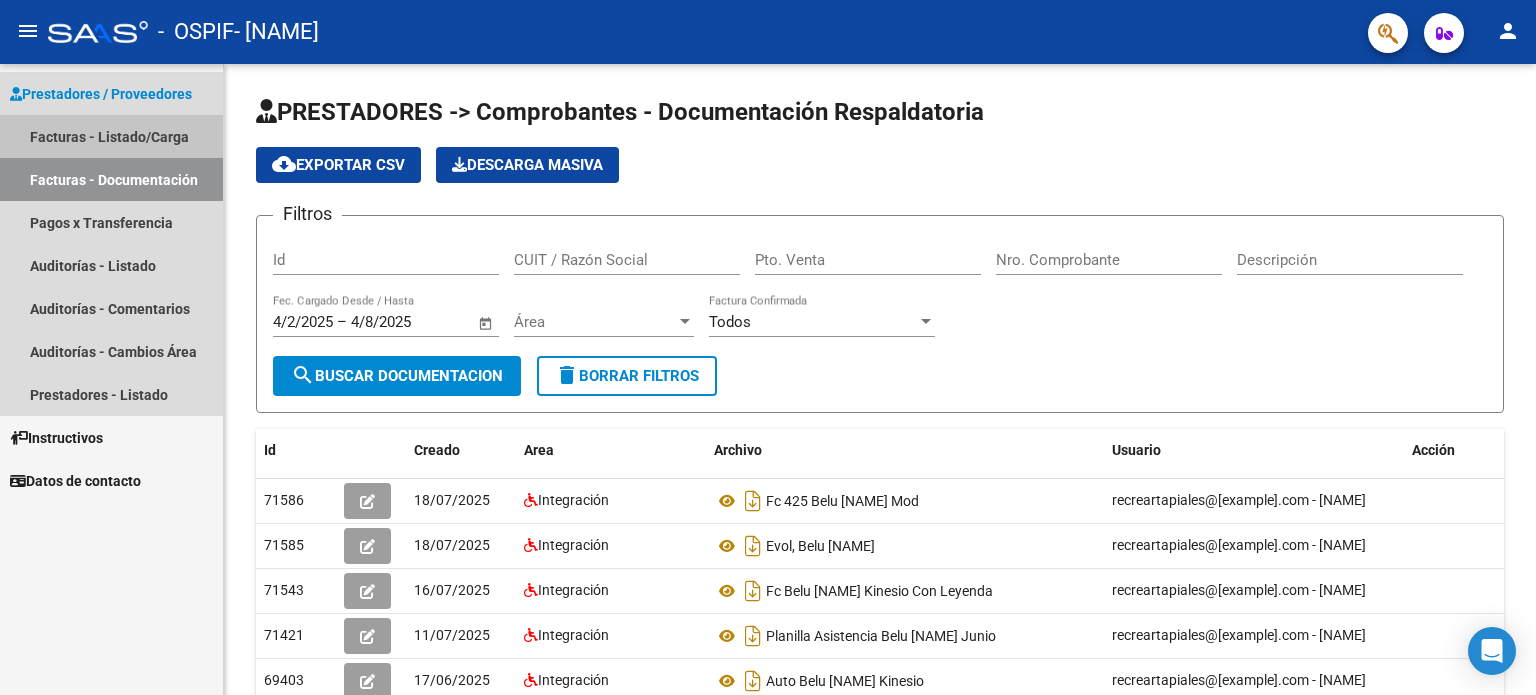 click on "Facturas - Listado/Carga" at bounding box center (111, 136) 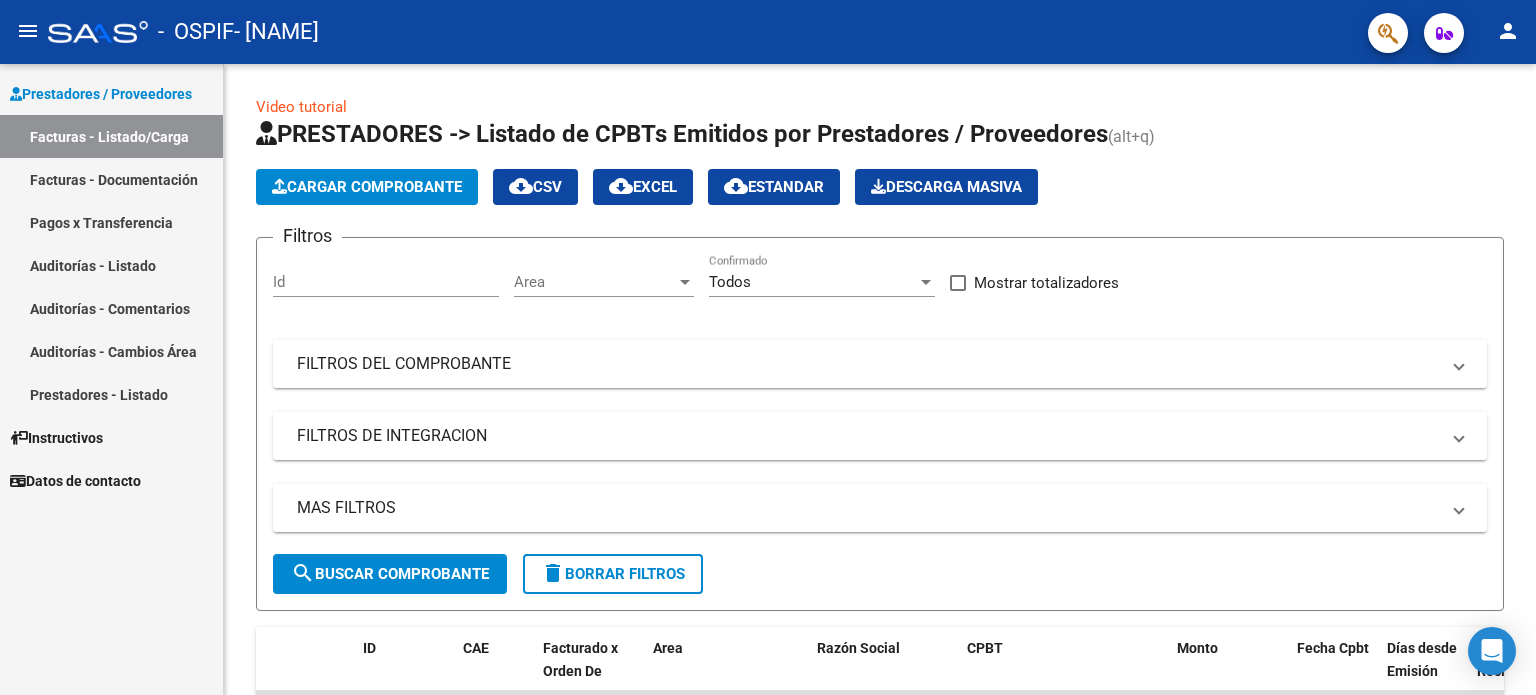 click on "Prestadores / Proveedores" at bounding box center (101, 94) 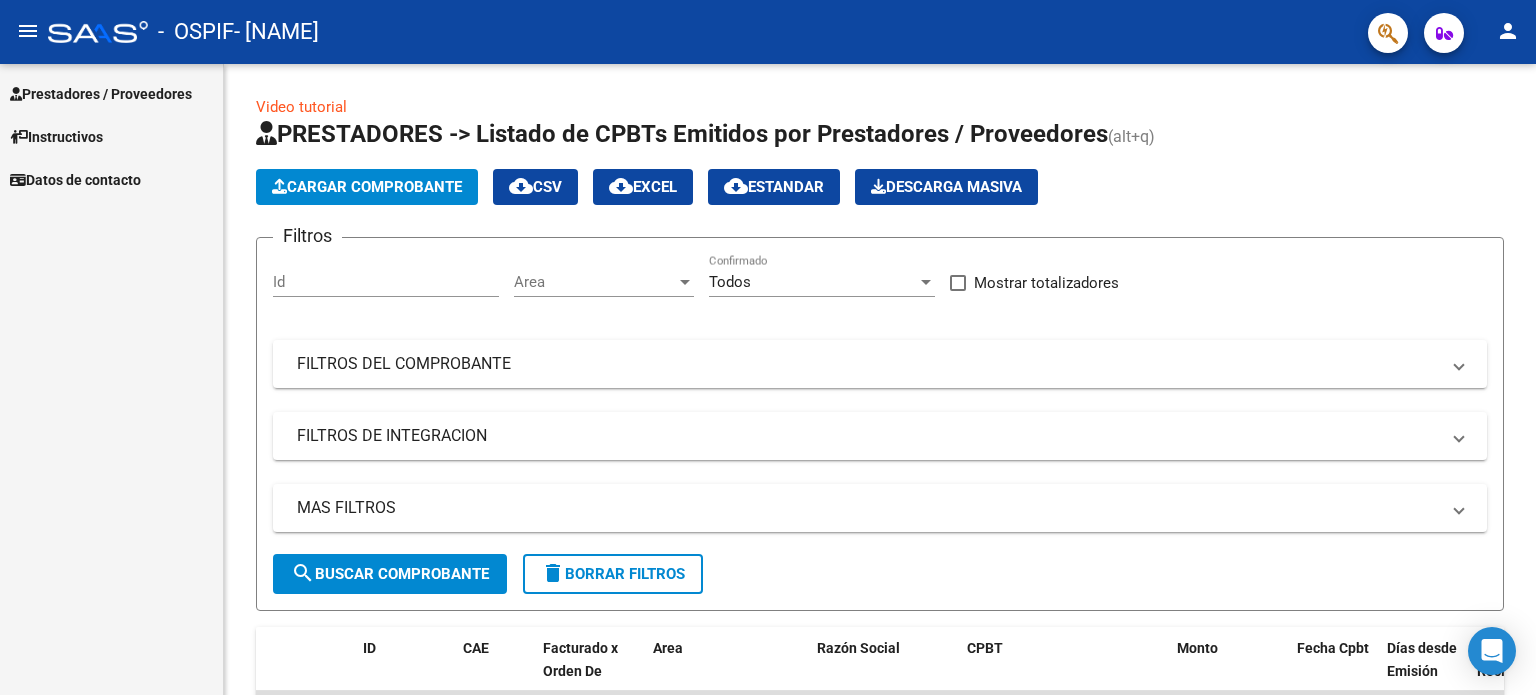click on "Prestadores / Proveedores" at bounding box center (101, 94) 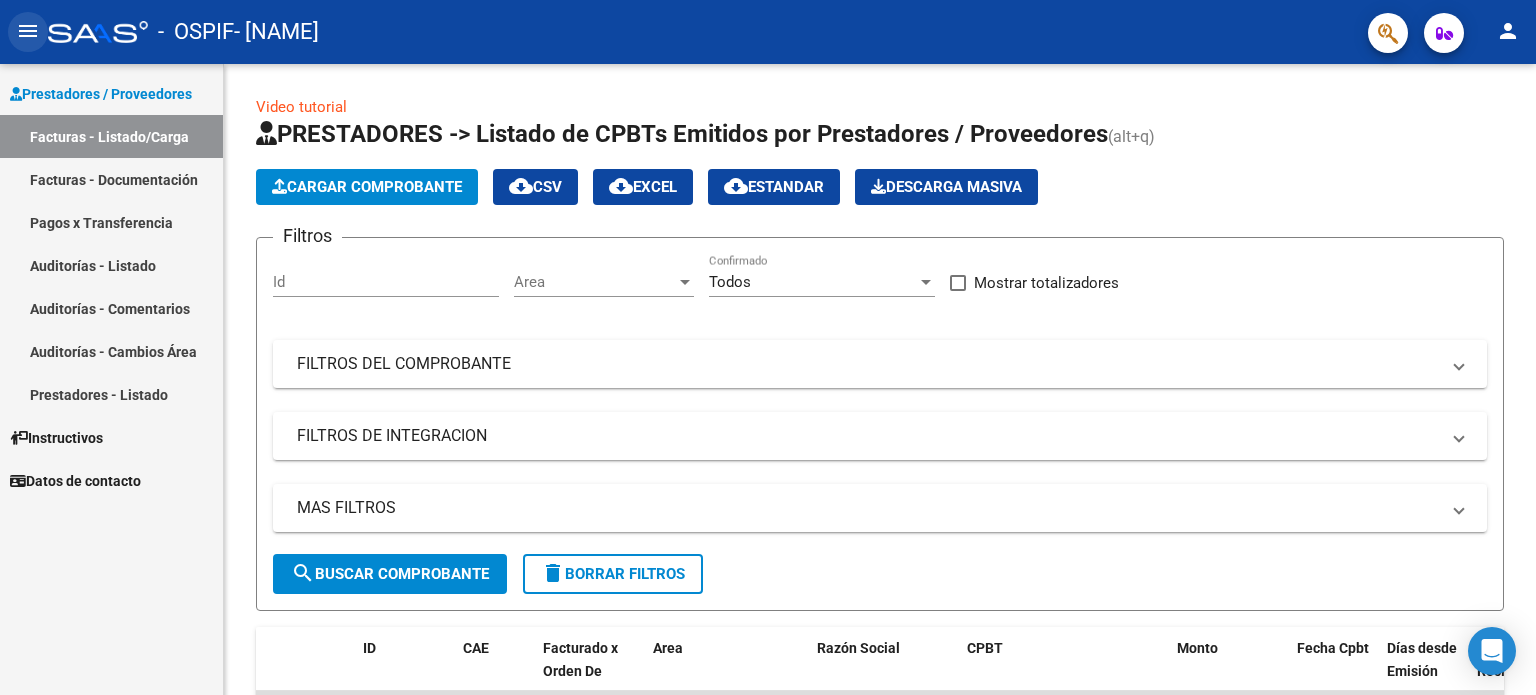 click on "menu" 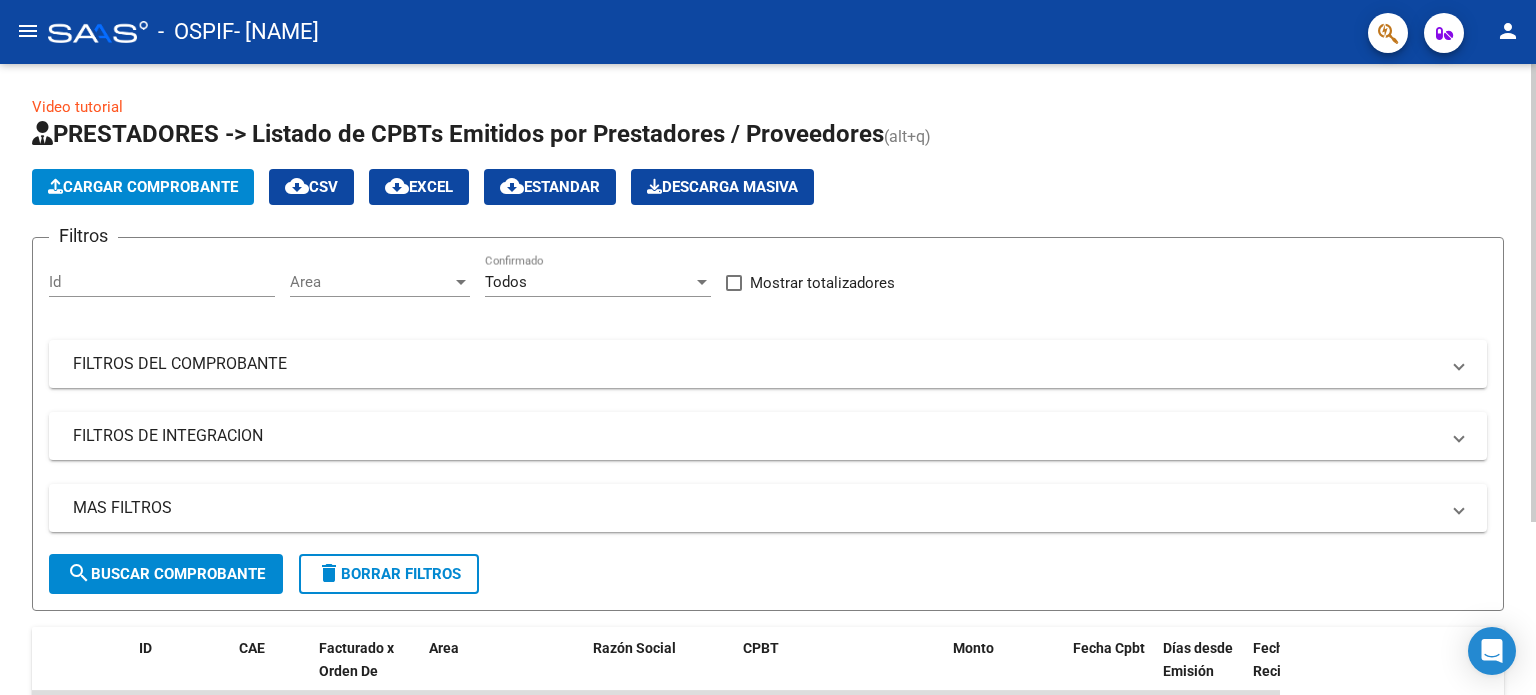 click on "Cargar Comprobante" 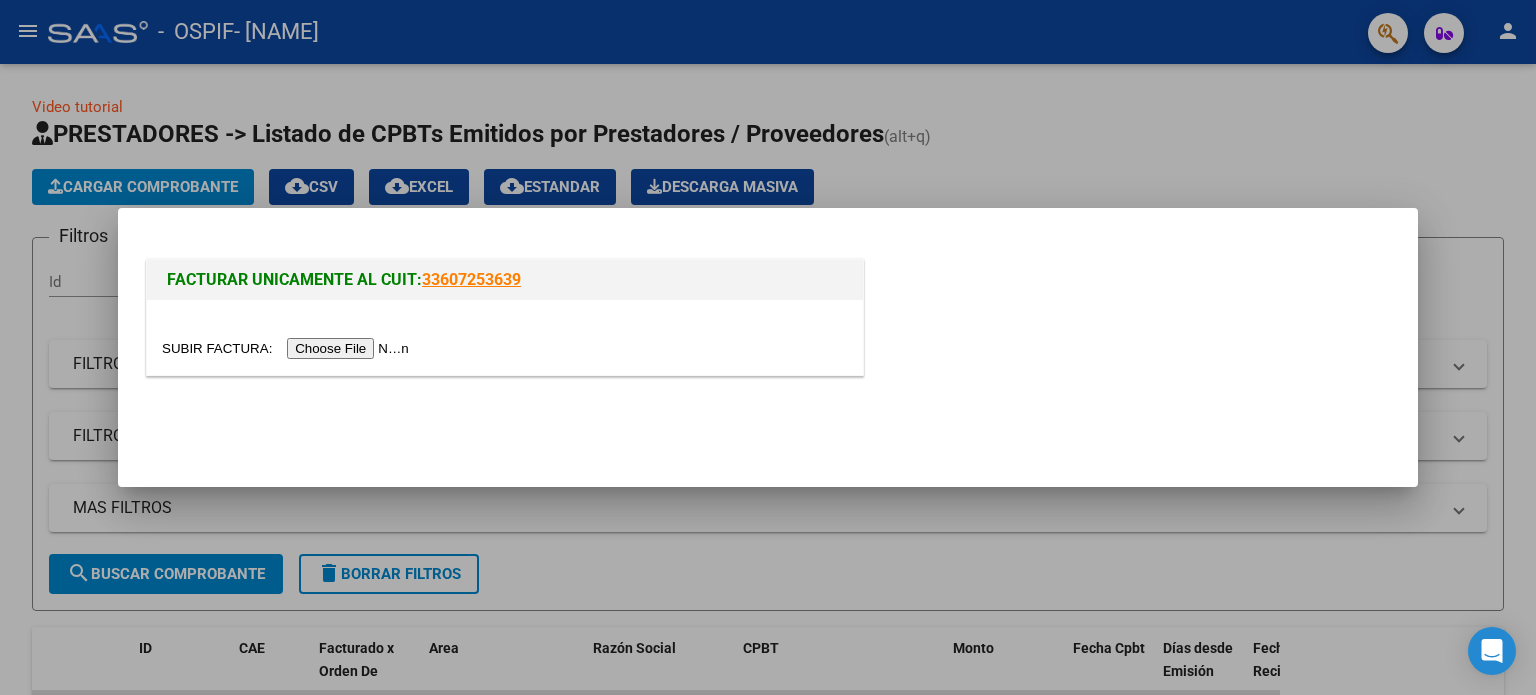 click at bounding box center [288, 348] 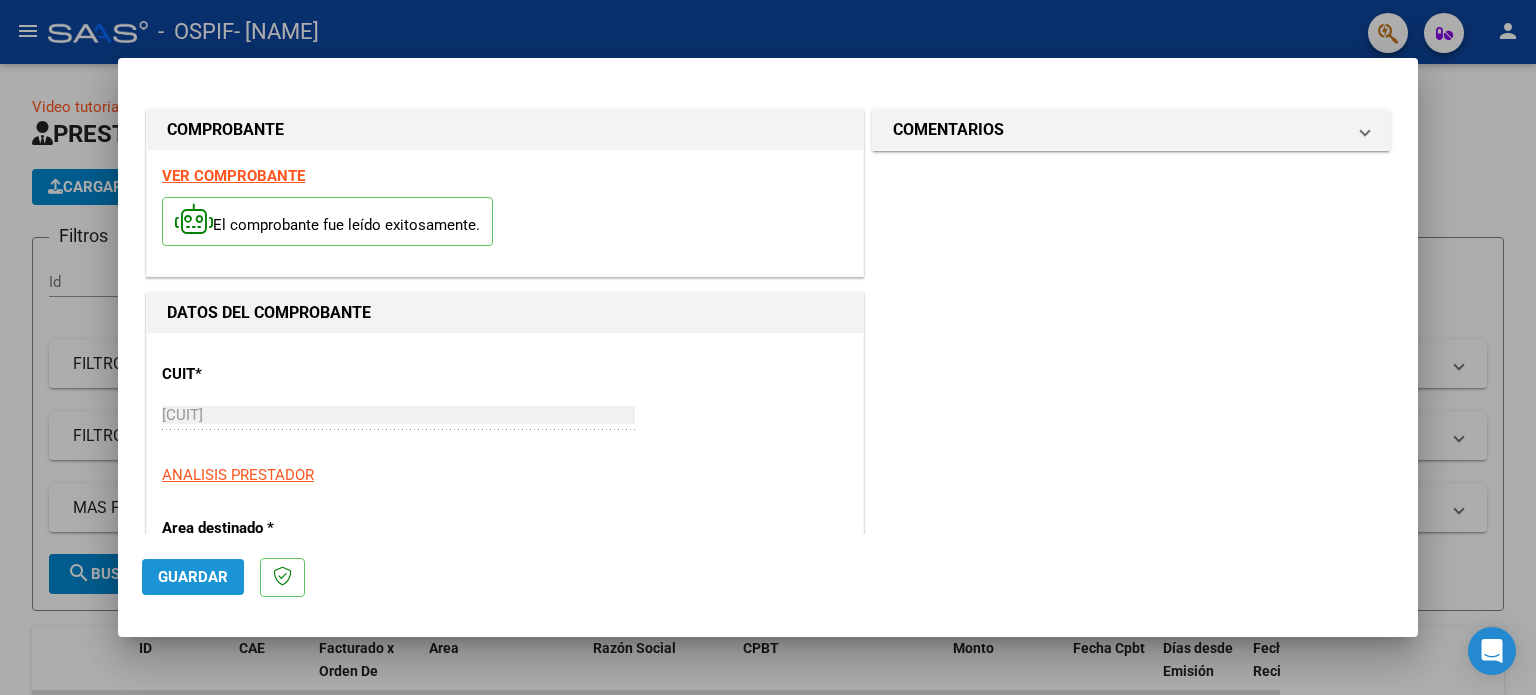 click on "Guardar" 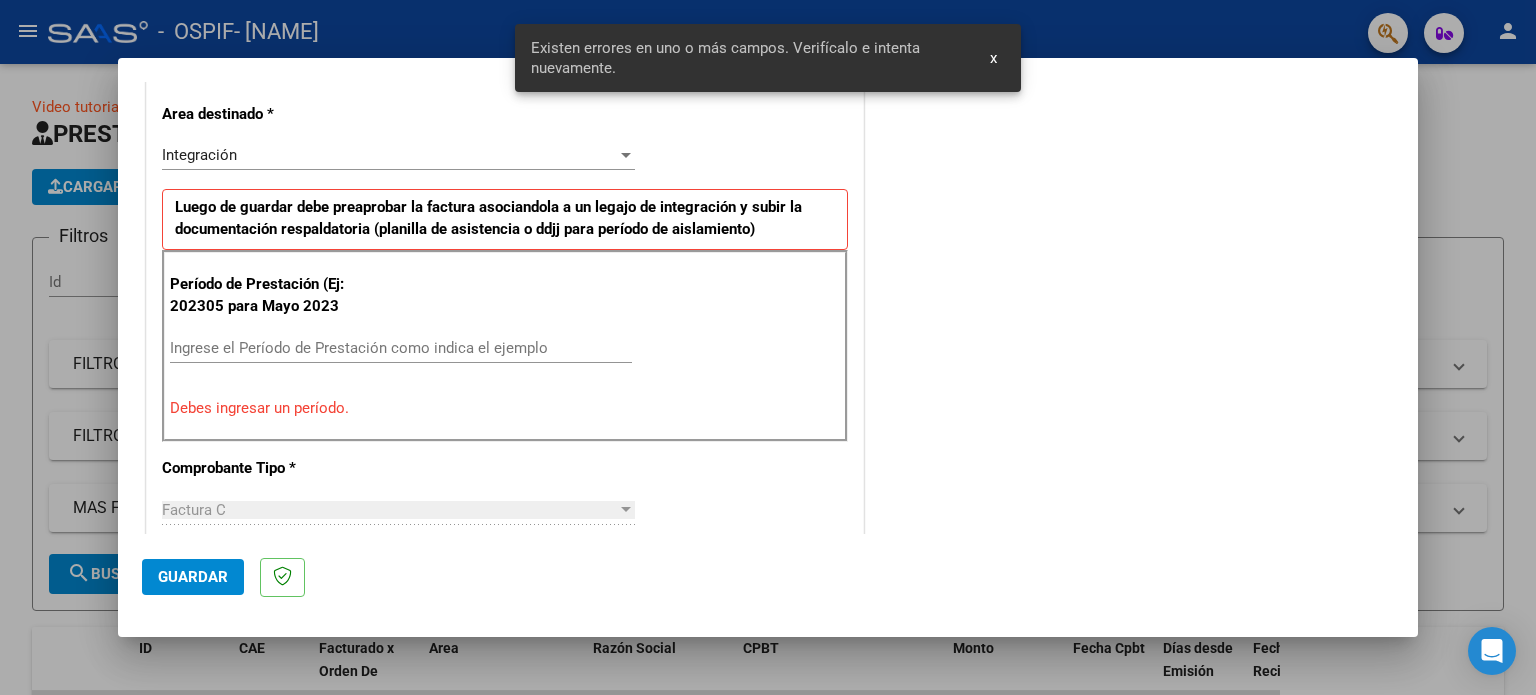 scroll, scrollTop: 431, scrollLeft: 0, axis: vertical 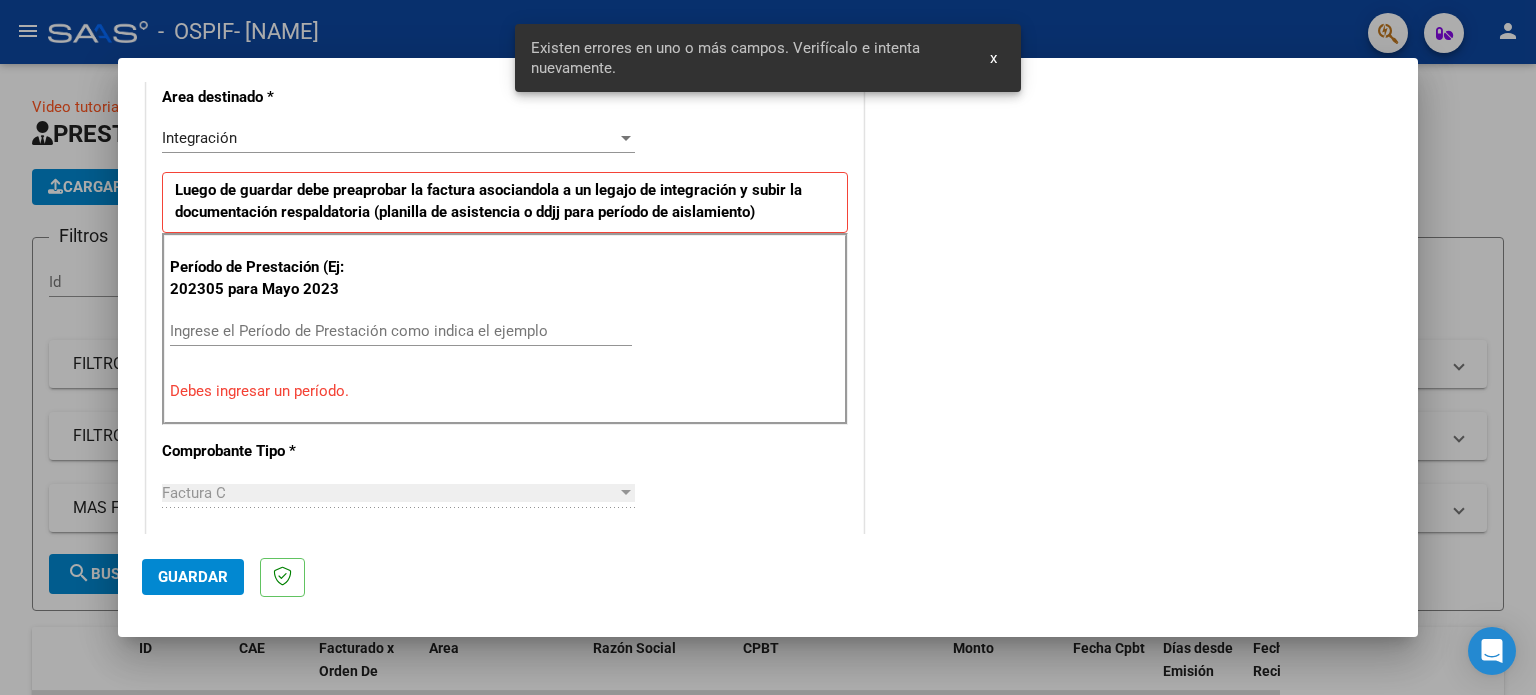 click at bounding box center [626, 138] 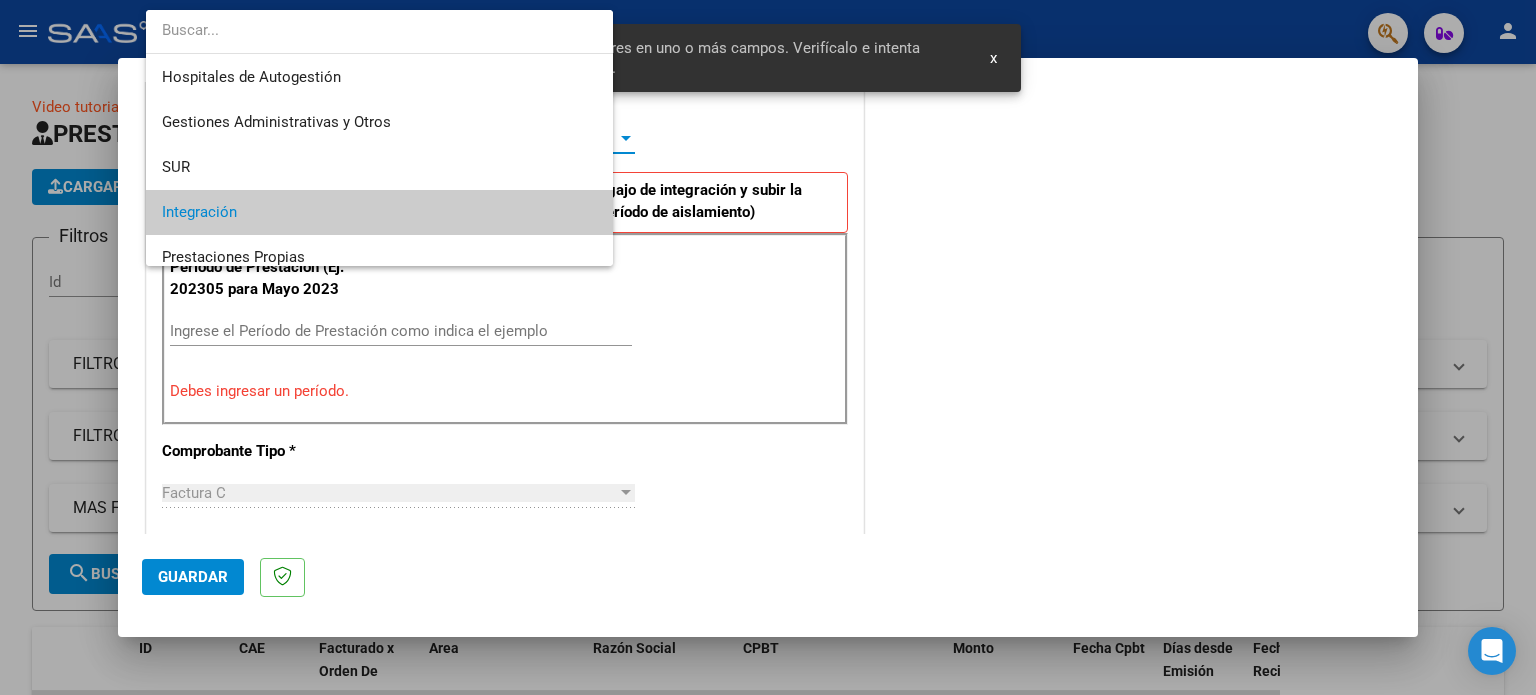 scroll, scrollTop: 74, scrollLeft: 0, axis: vertical 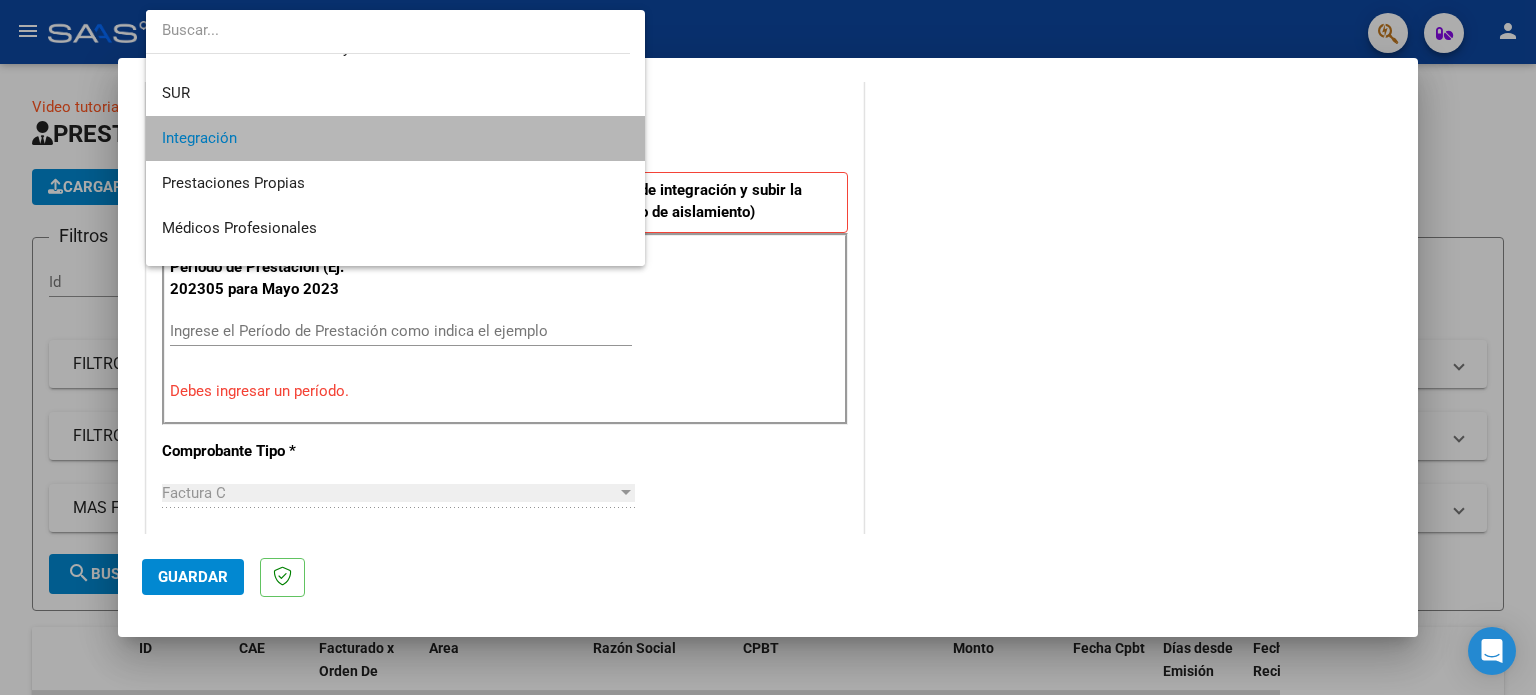 click on "Integración" at bounding box center [396, 138] 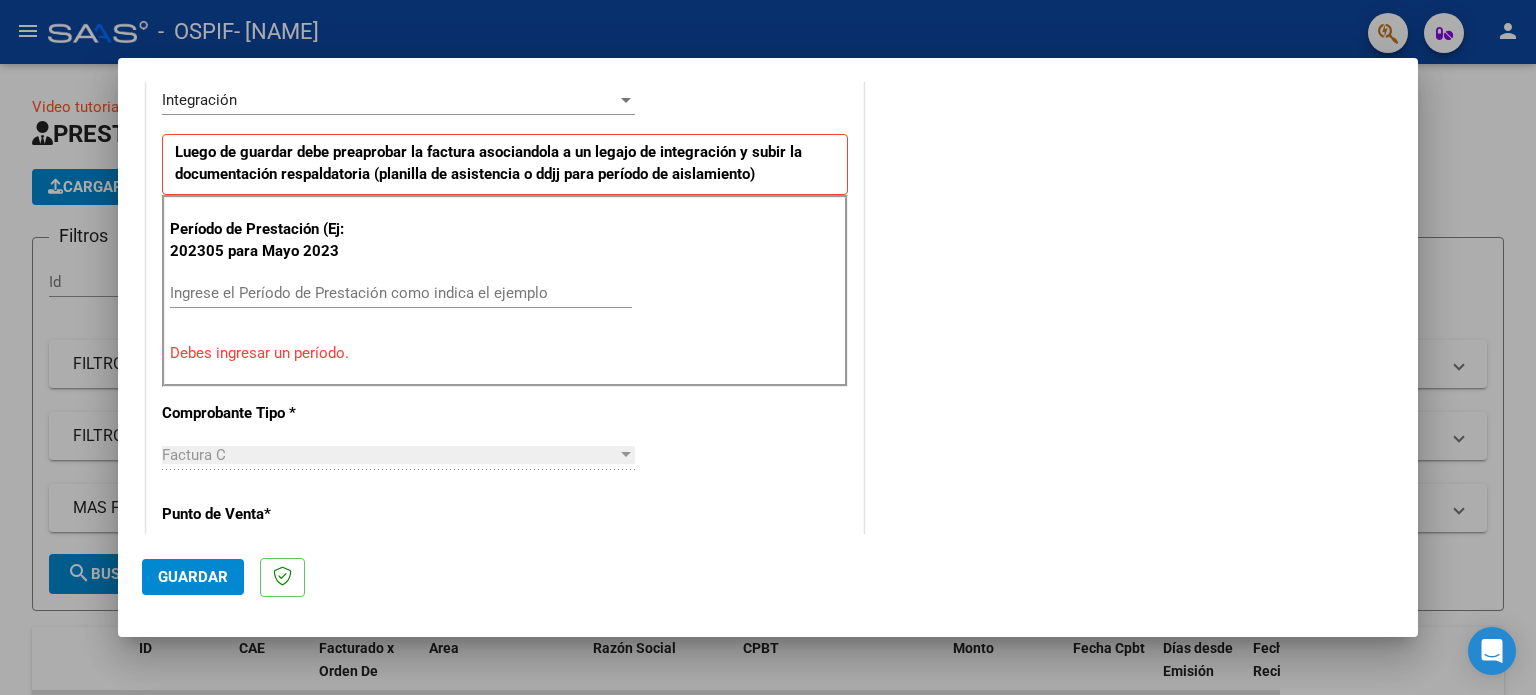 scroll, scrollTop: 507, scrollLeft: 0, axis: vertical 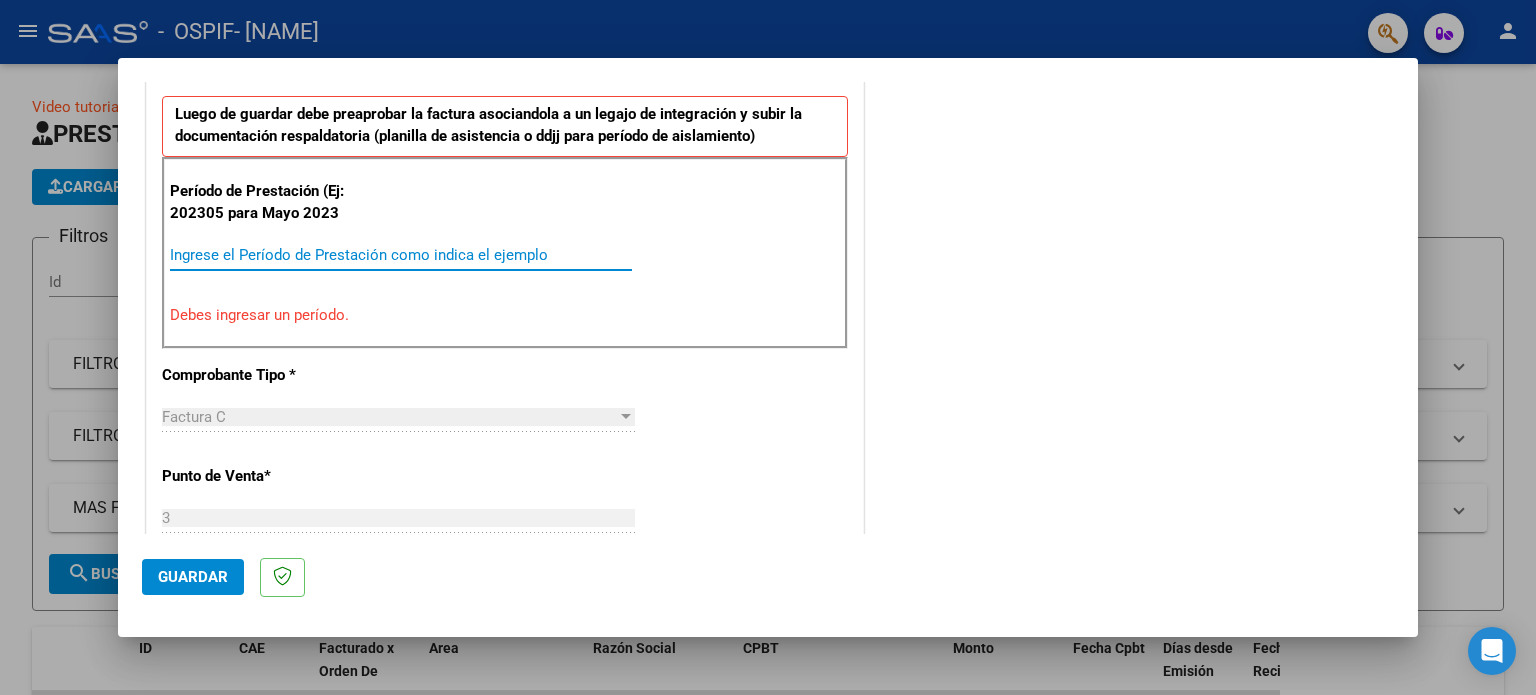 click on "Ingrese el Período de Prestación como indica el ejemplo" at bounding box center (401, 255) 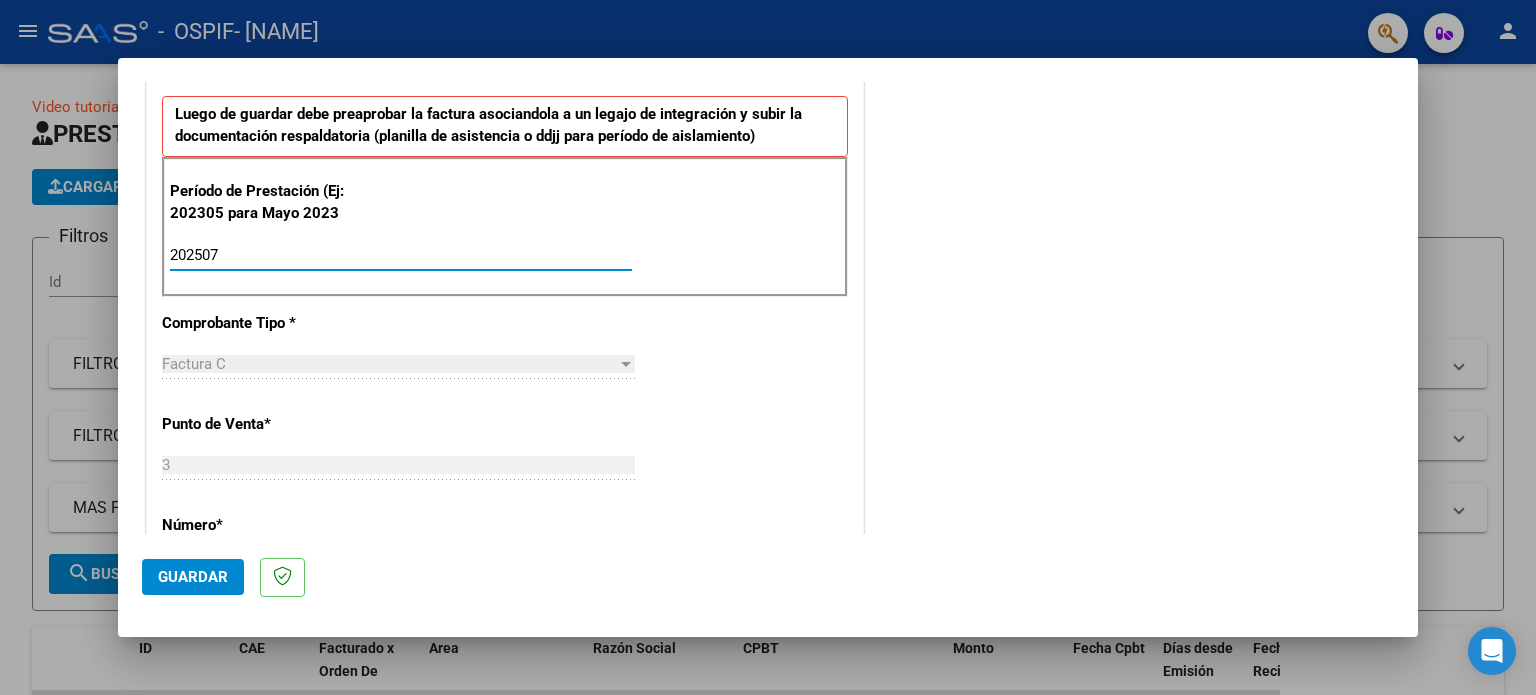 type on "202507" 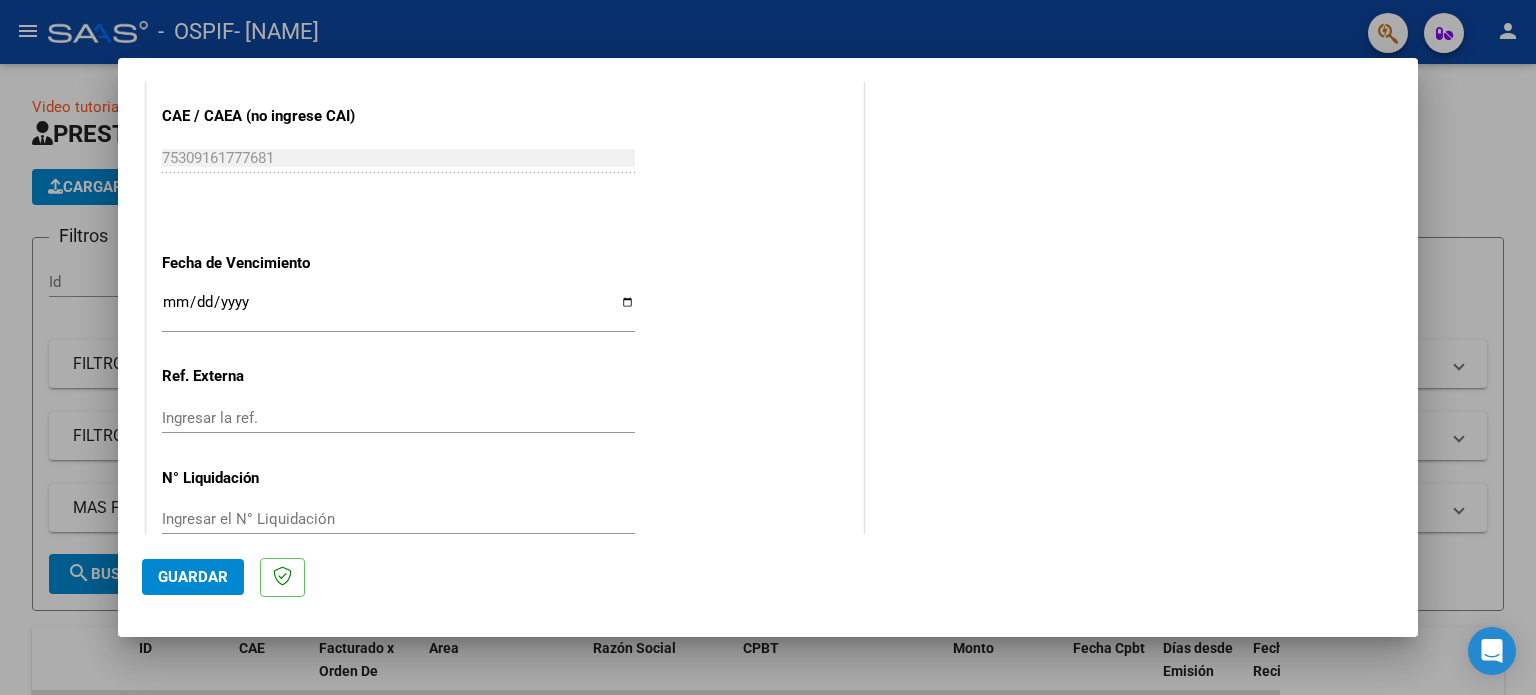 scroll, scrollTop: 1268, scrollLeft: 0, axis: vertical 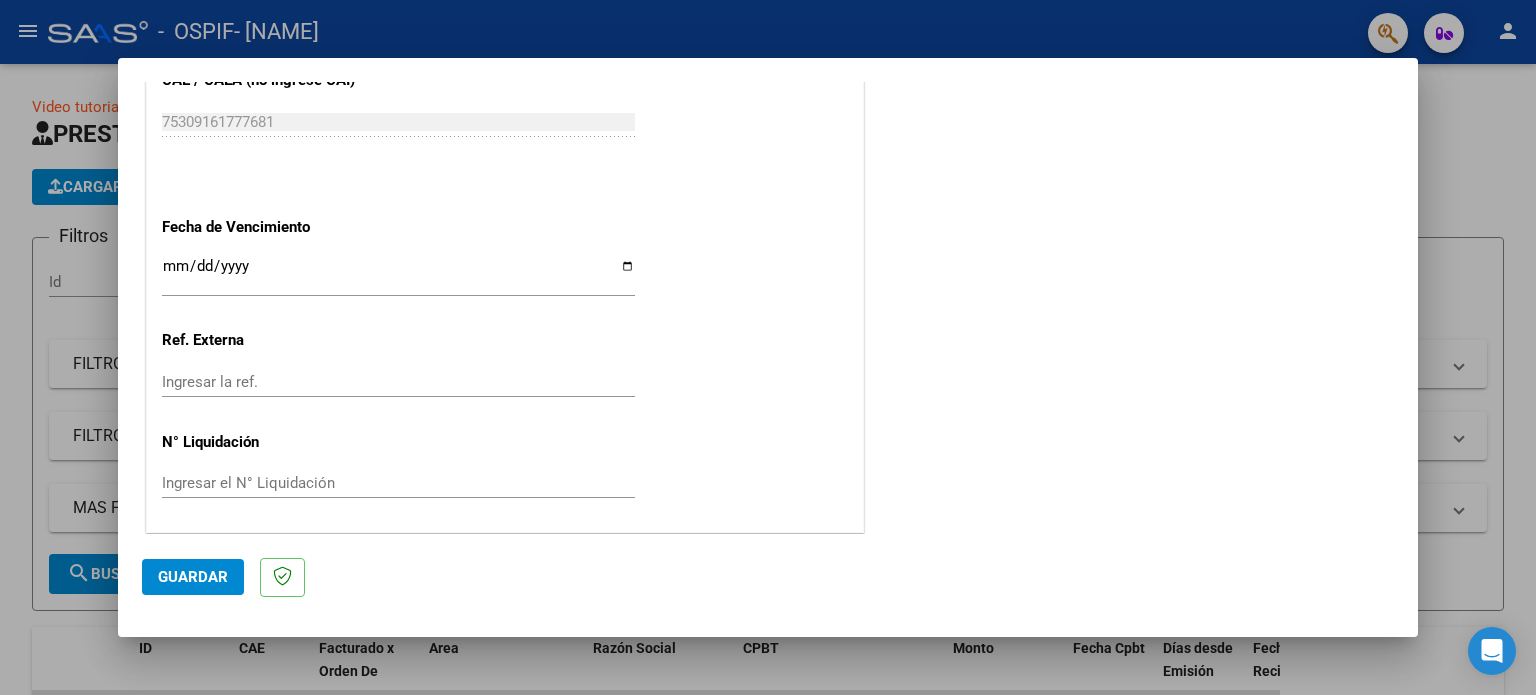 click on "Ingresar la fecha" at bounding box center [398, 274] 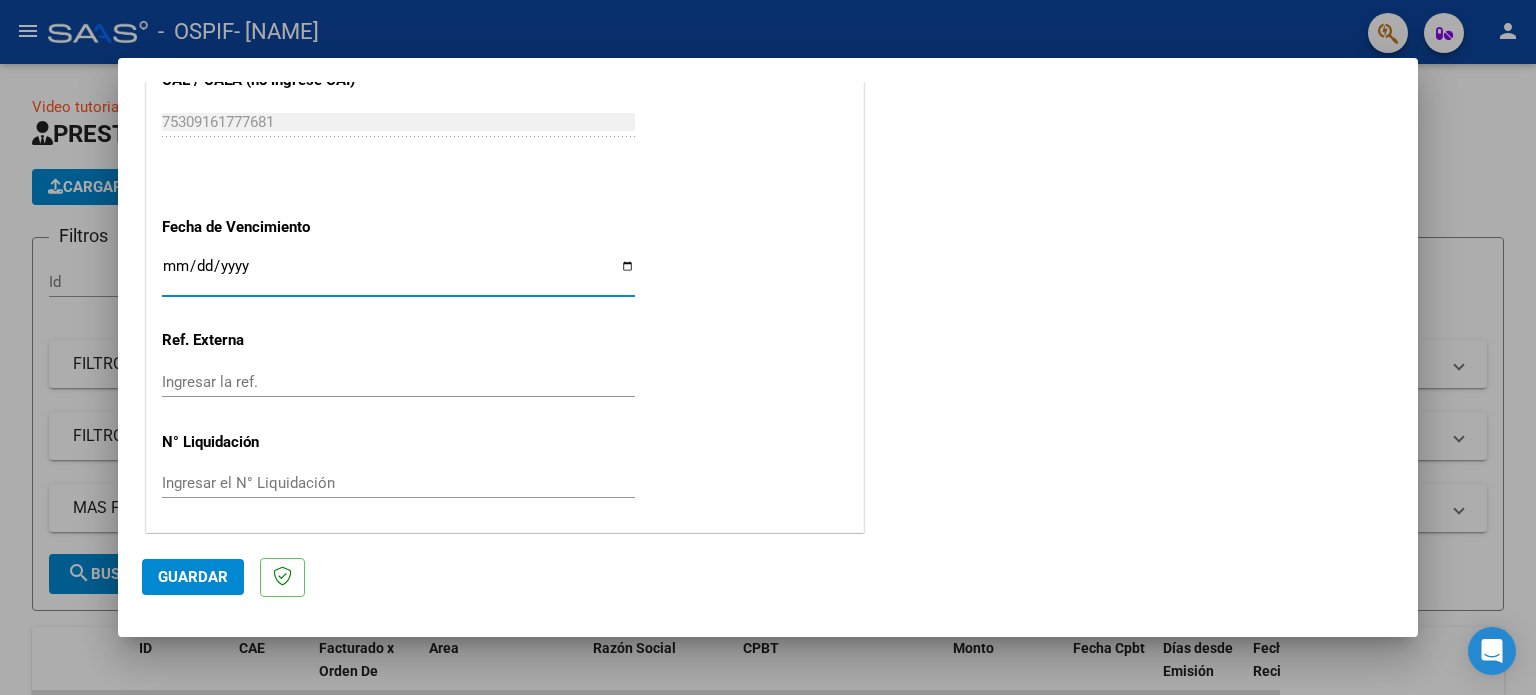 type on "2025-08-11" 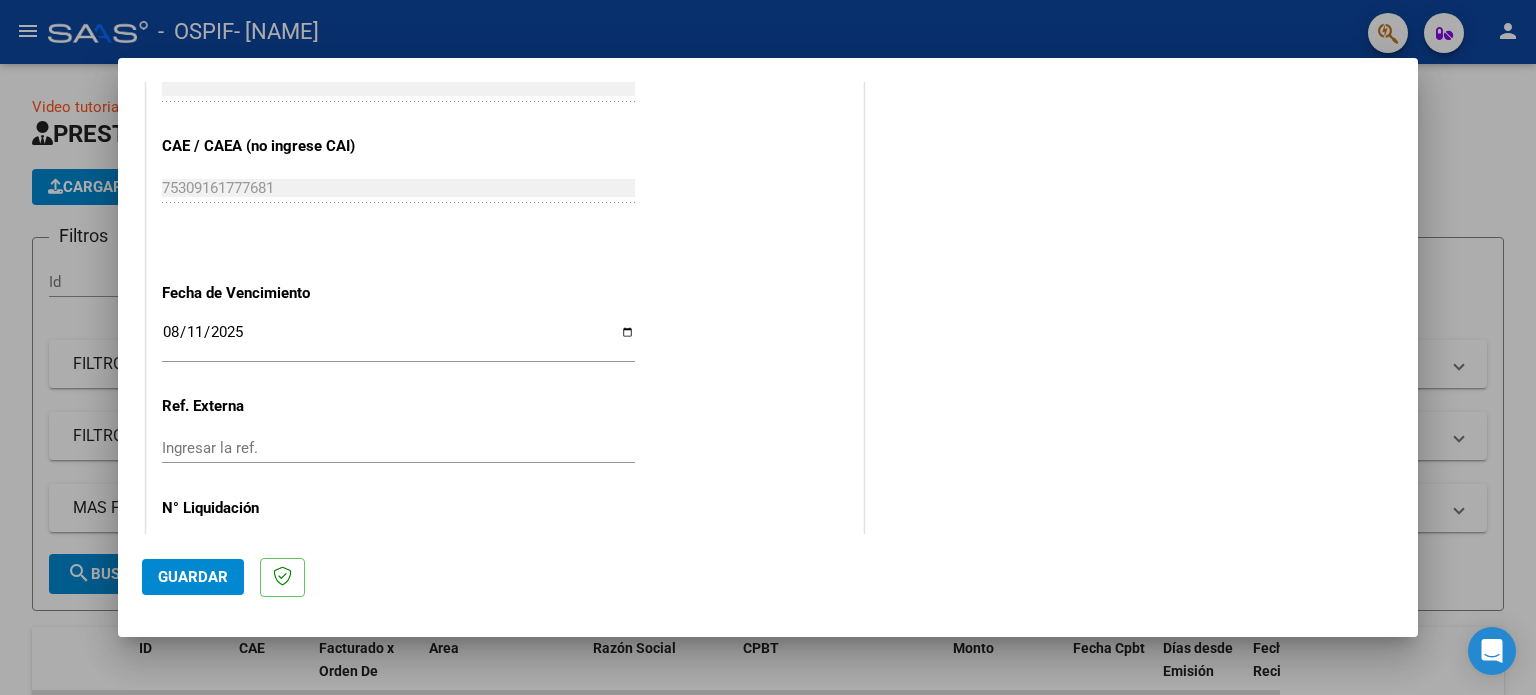 scroll, scrollTop: 1268, scrollLeft: 0, axis: vertical 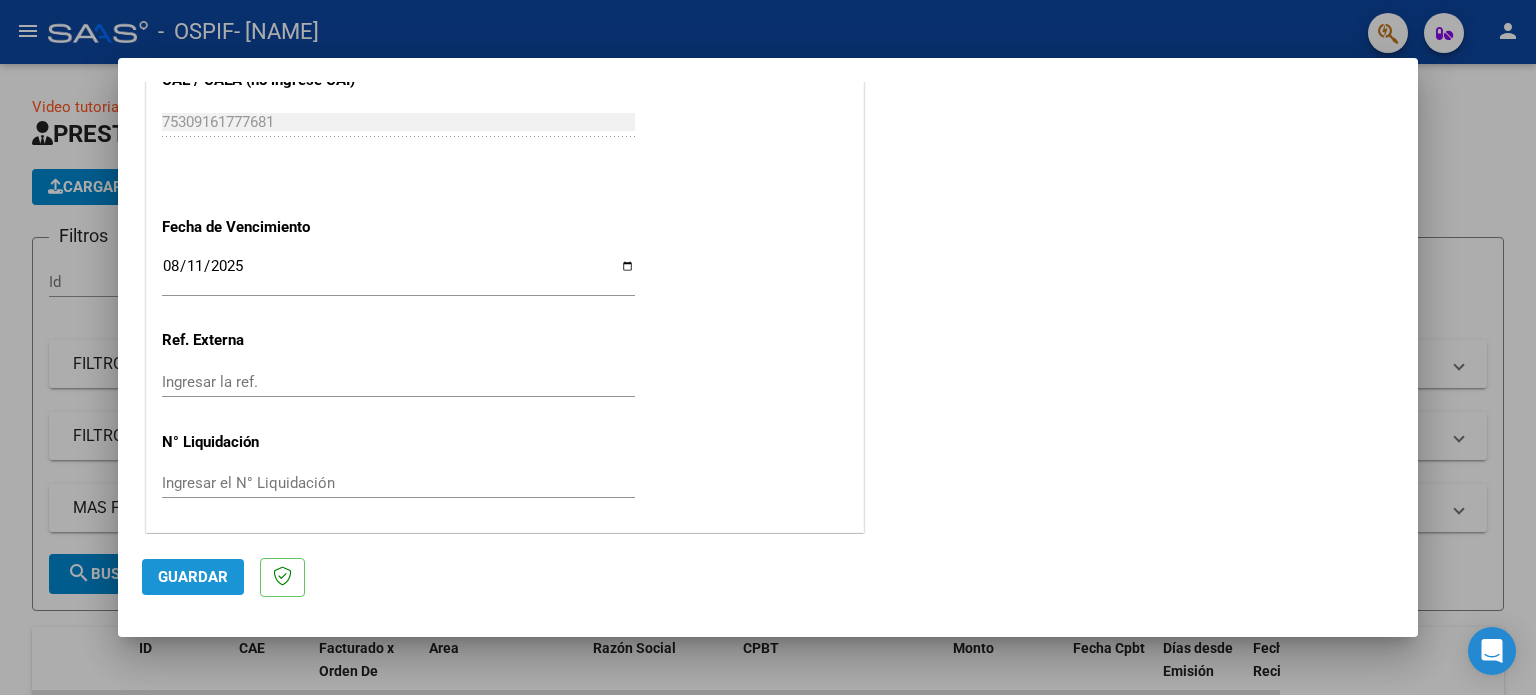 click on "Guardar" 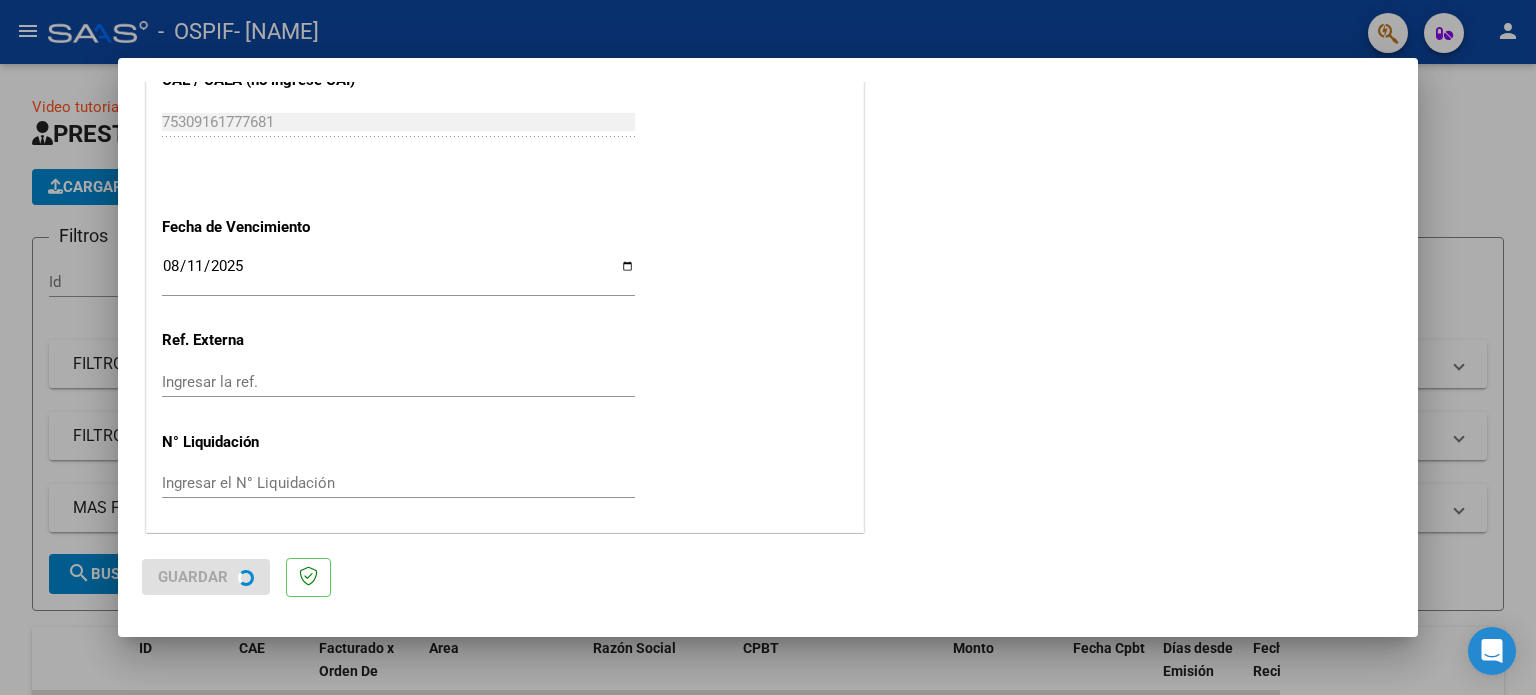 scroll, scrollTop: 0, scrollLeft: 0, axis: both 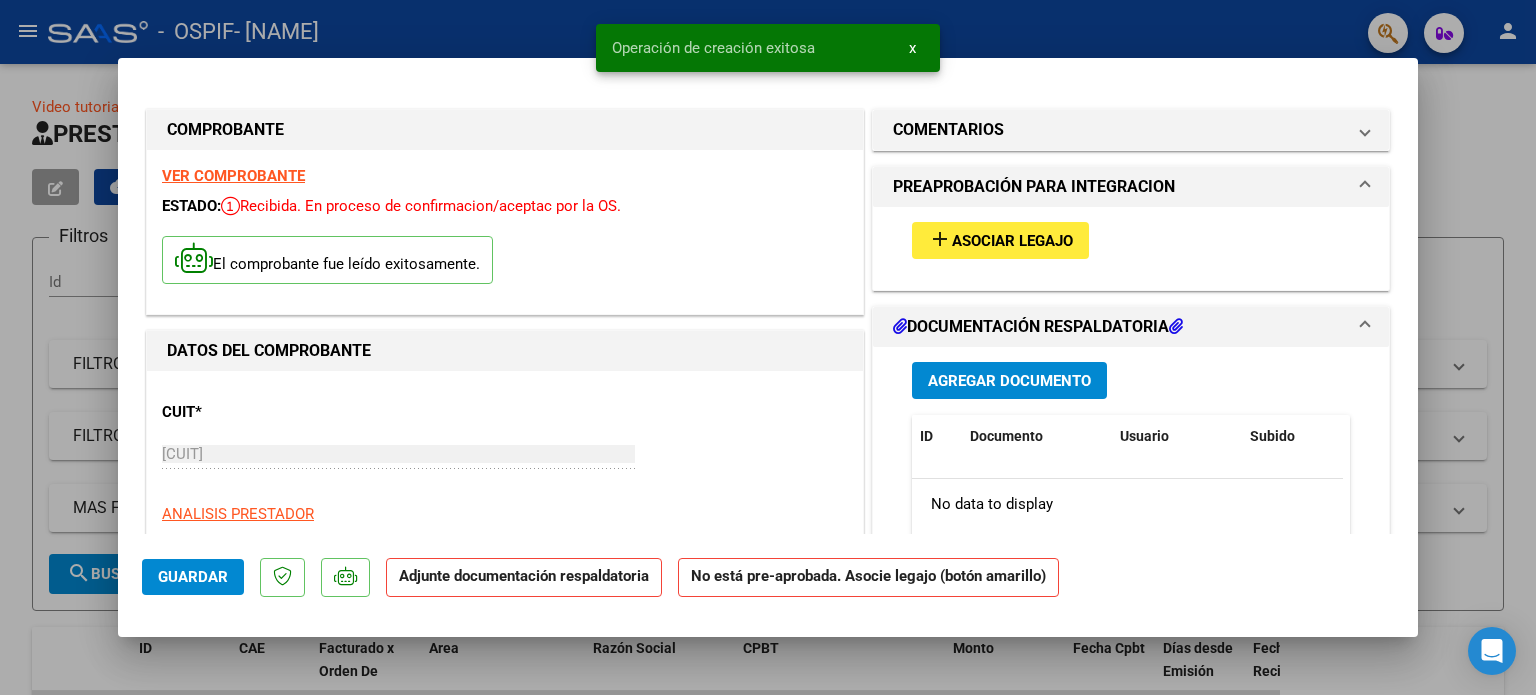 click on "Asociar Legajo" at bounding box center (1012, 241) 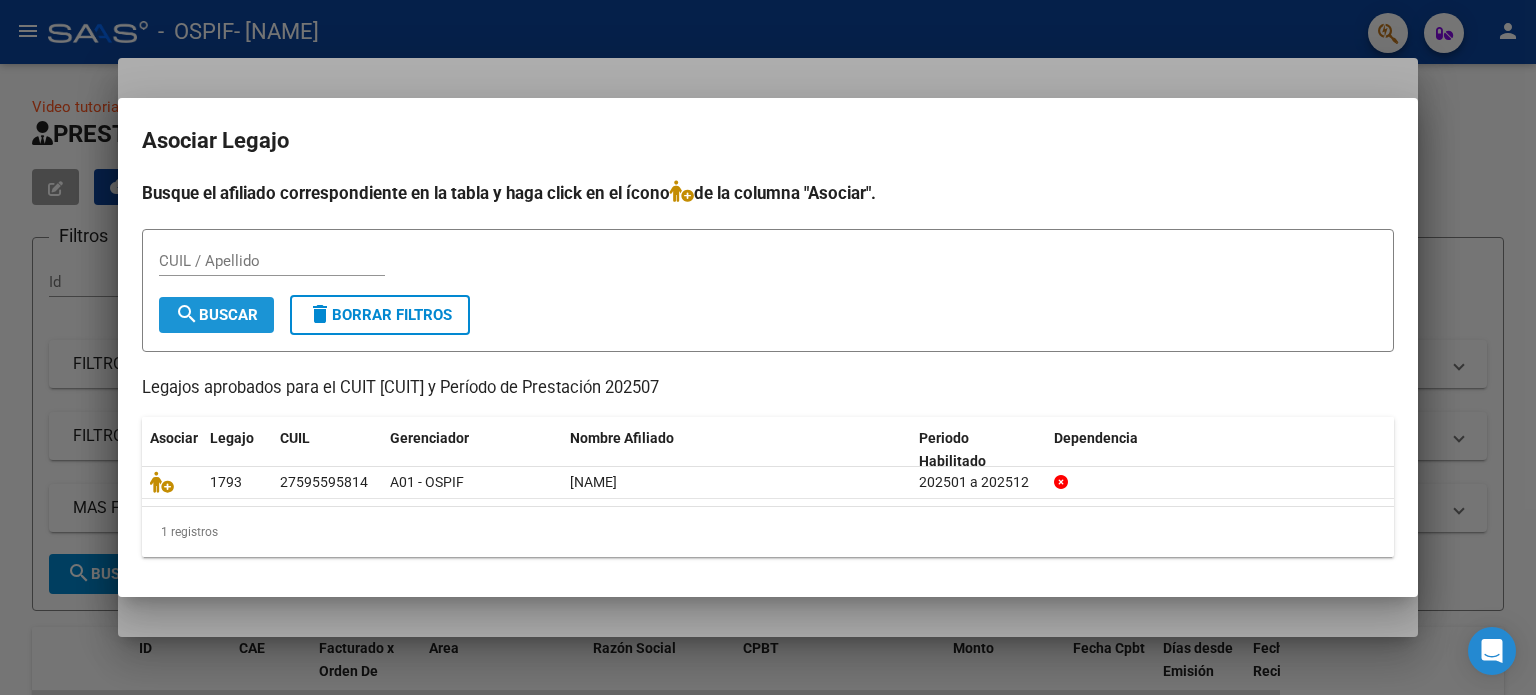 click on "search  Buscar" at bounding box center [216, 315] 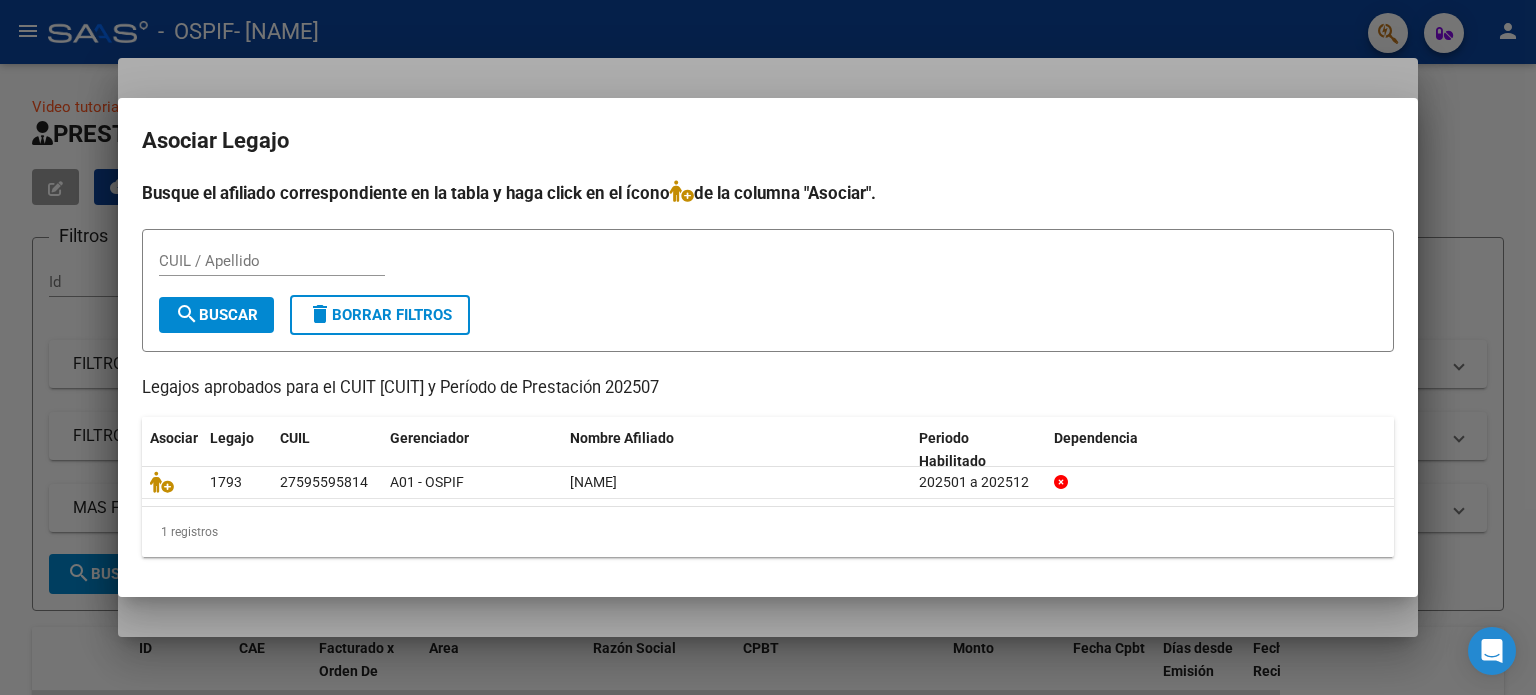 click at bounding box center [768, 347] 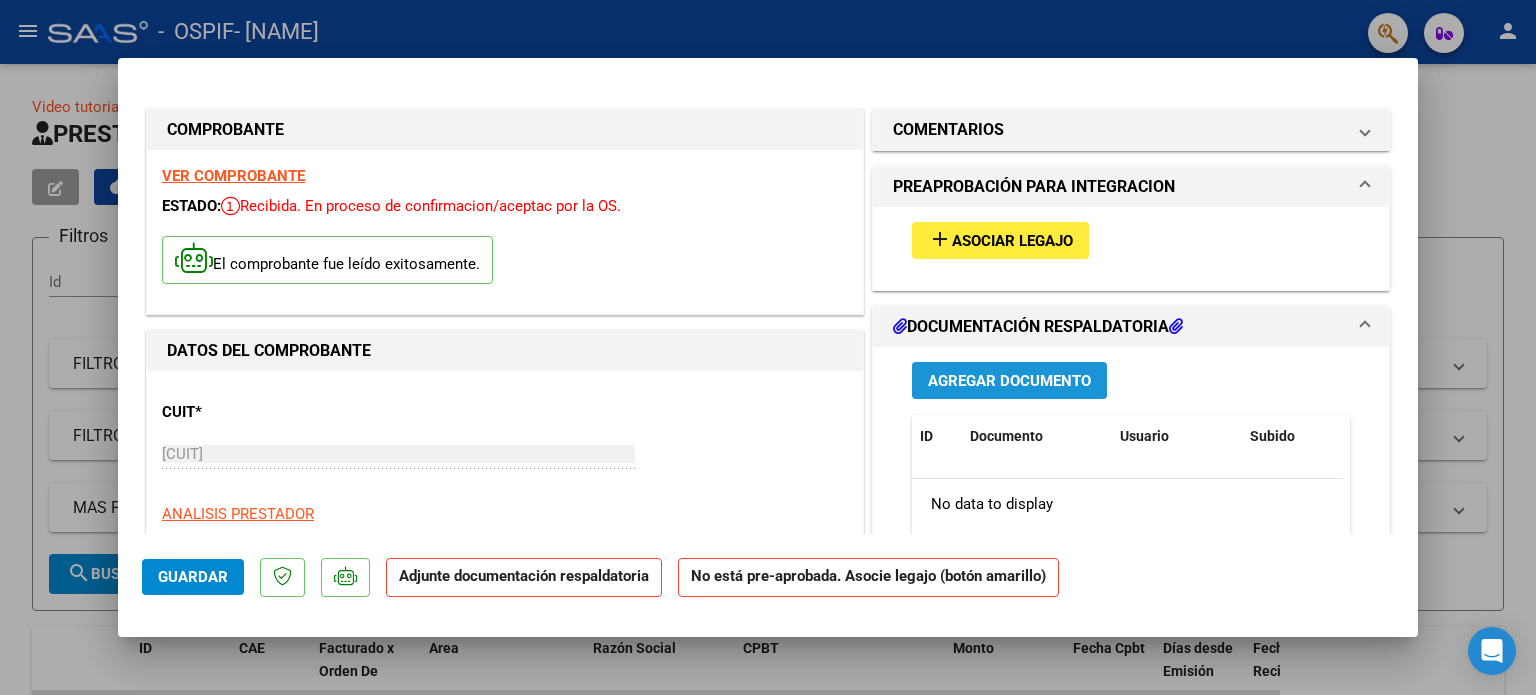 click on "Agregar Documento" at bounding box center (1009, 381) 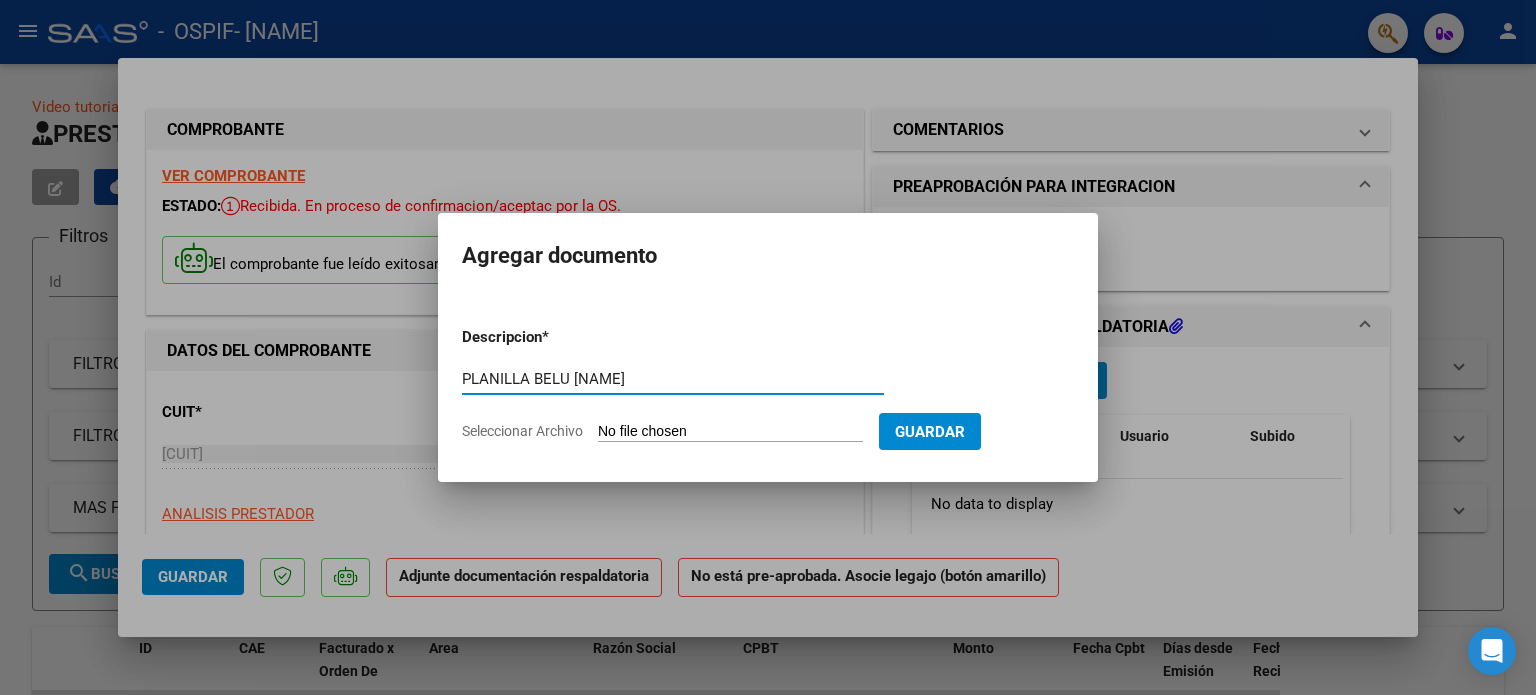 type on "PLANILLA BELU [NAME]" 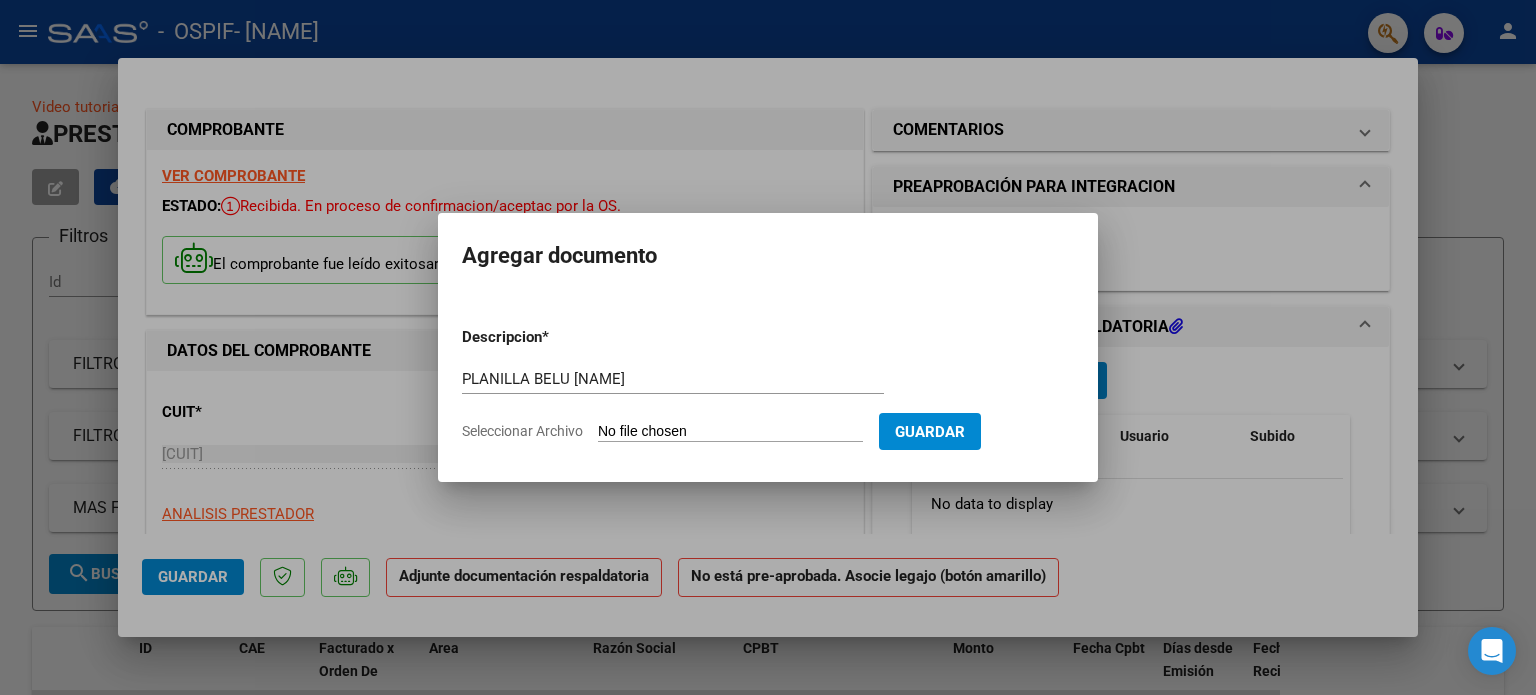 type on "C:\fakepath\PLANILLA BELU [NAME].pdf" 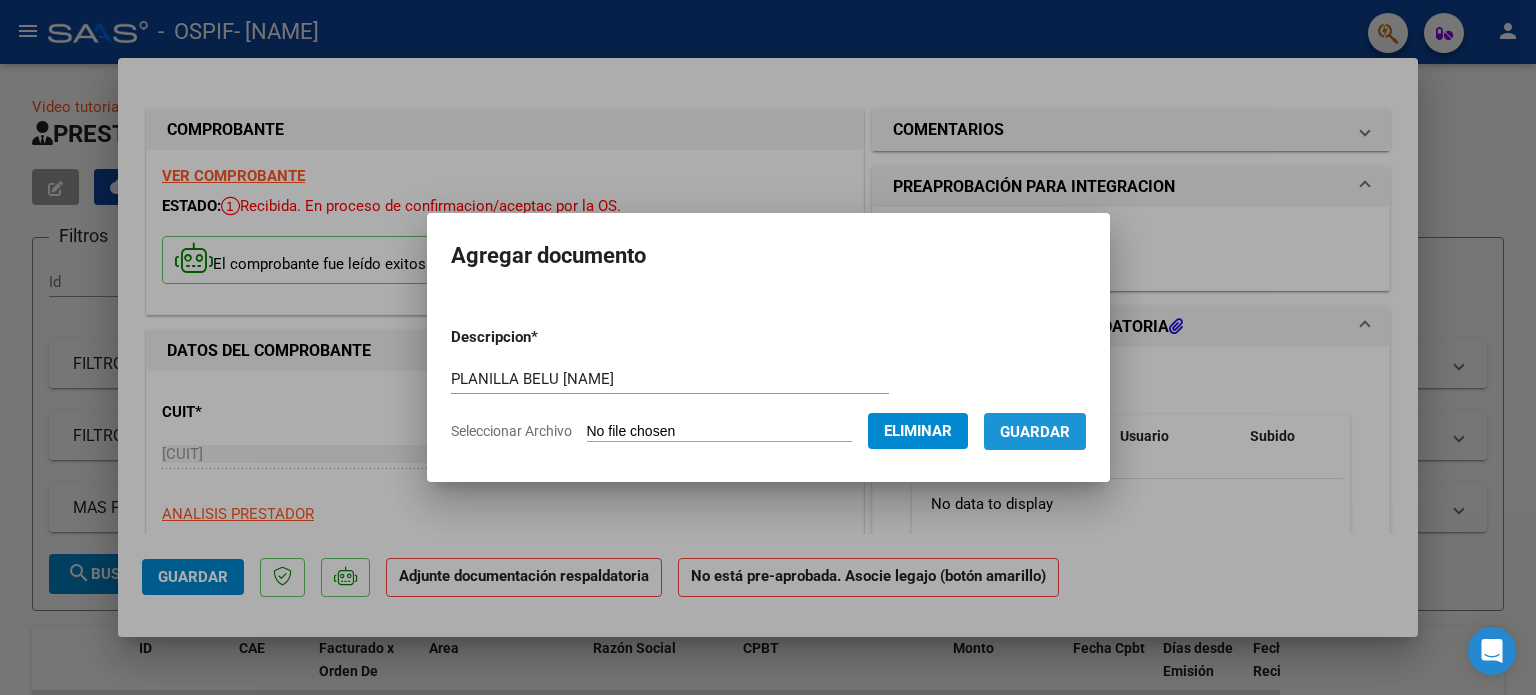 click on "Guardar" at bounding box center [1035, 432] 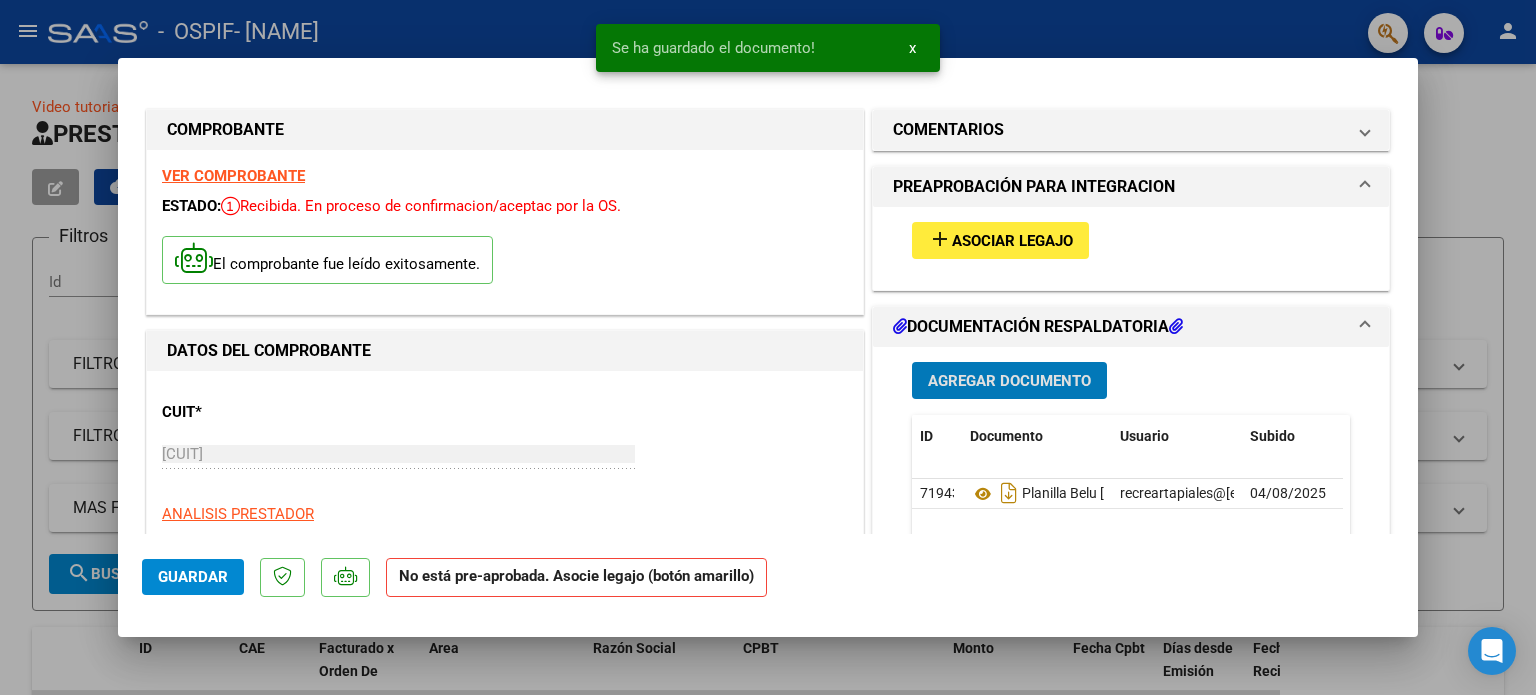 click on "Guardar" 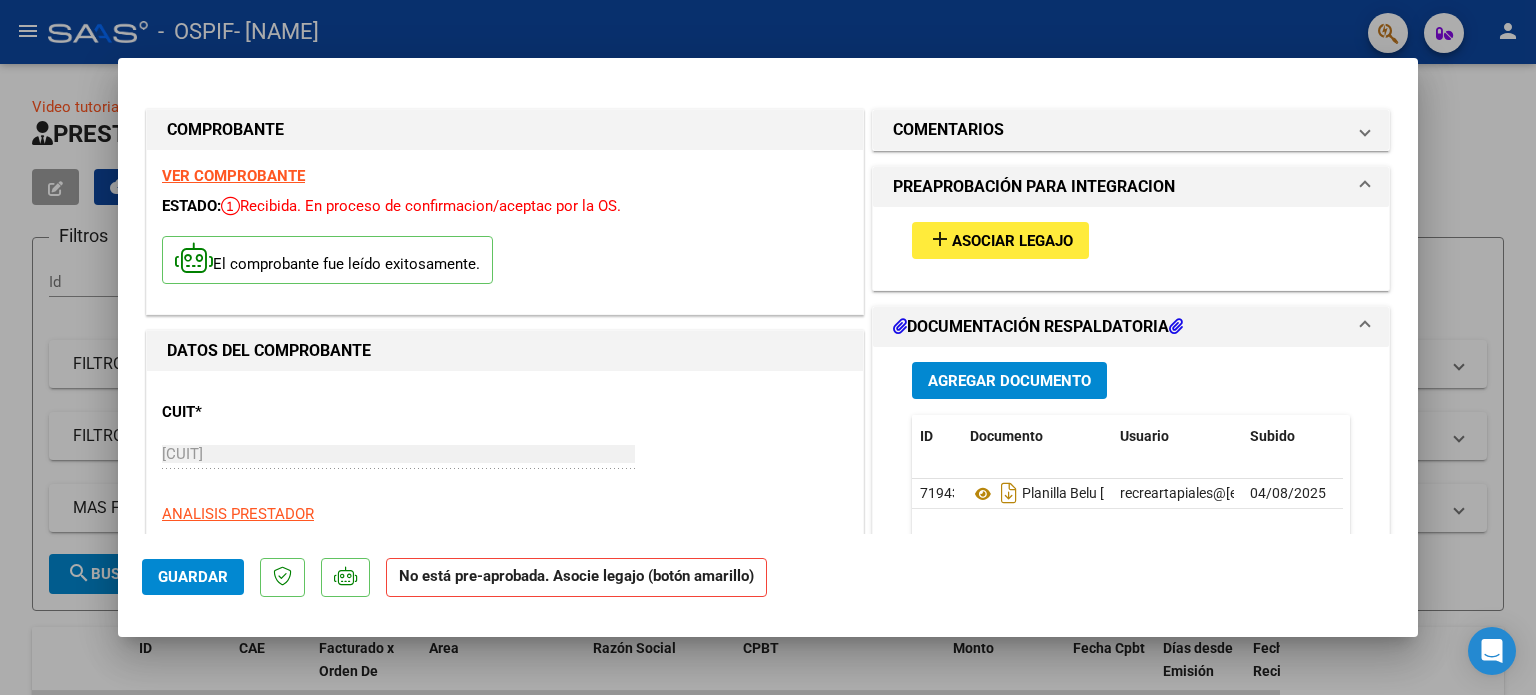 click on "Guardar" 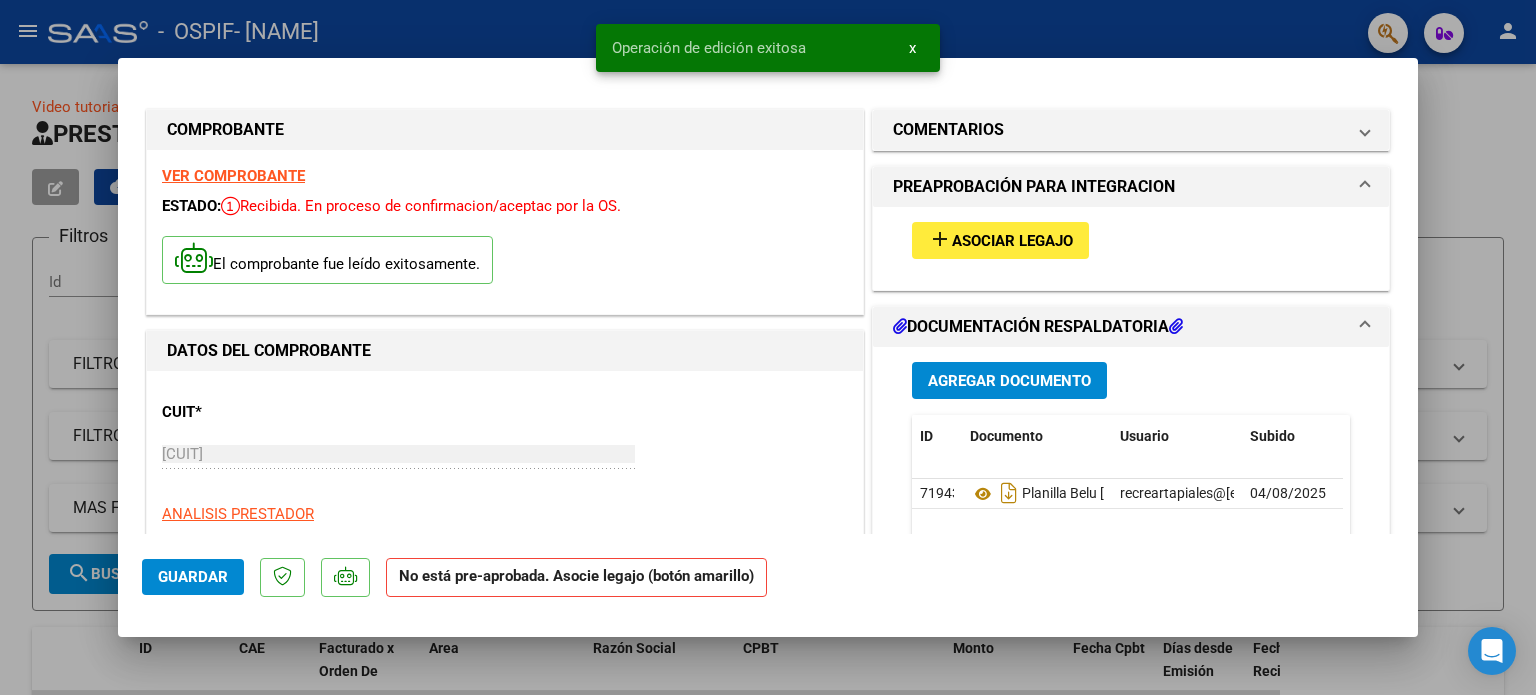 click at bounding box center (768, 347) 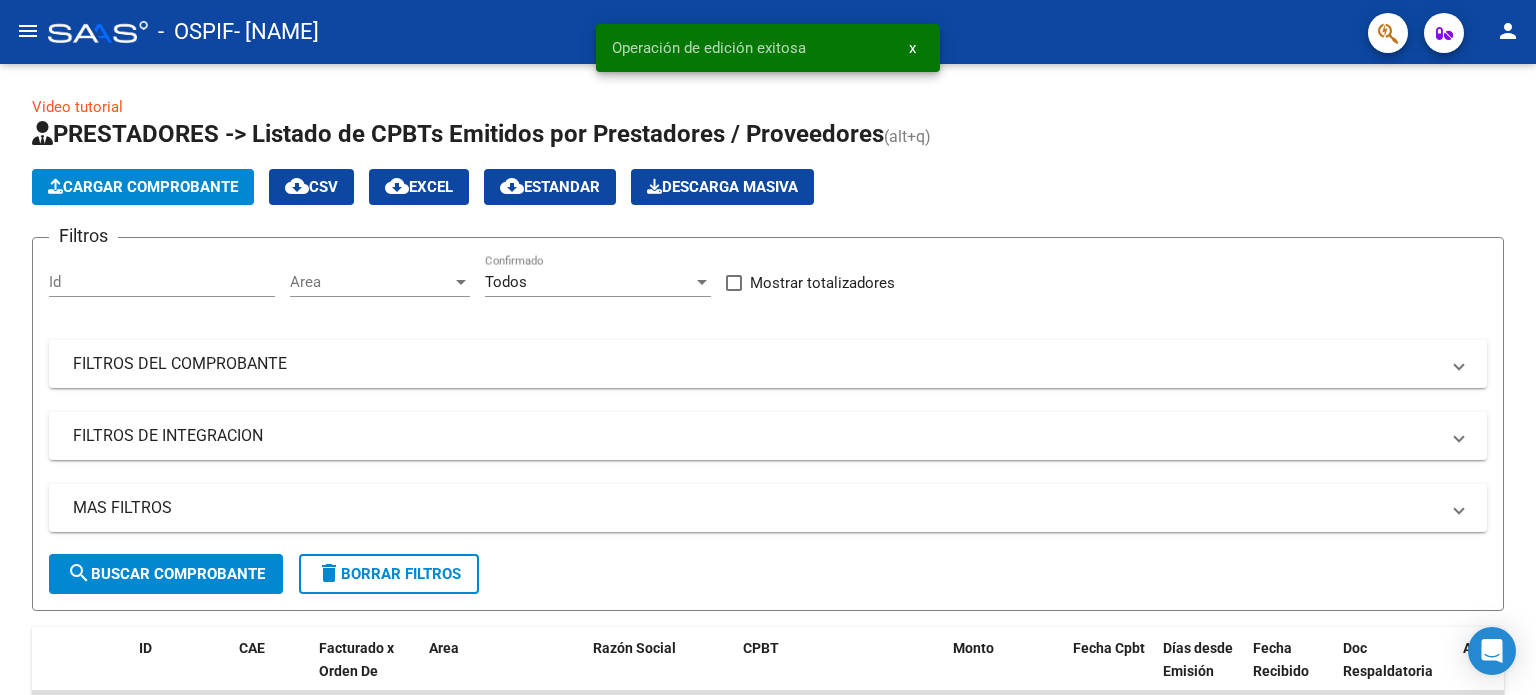 click on "menu" 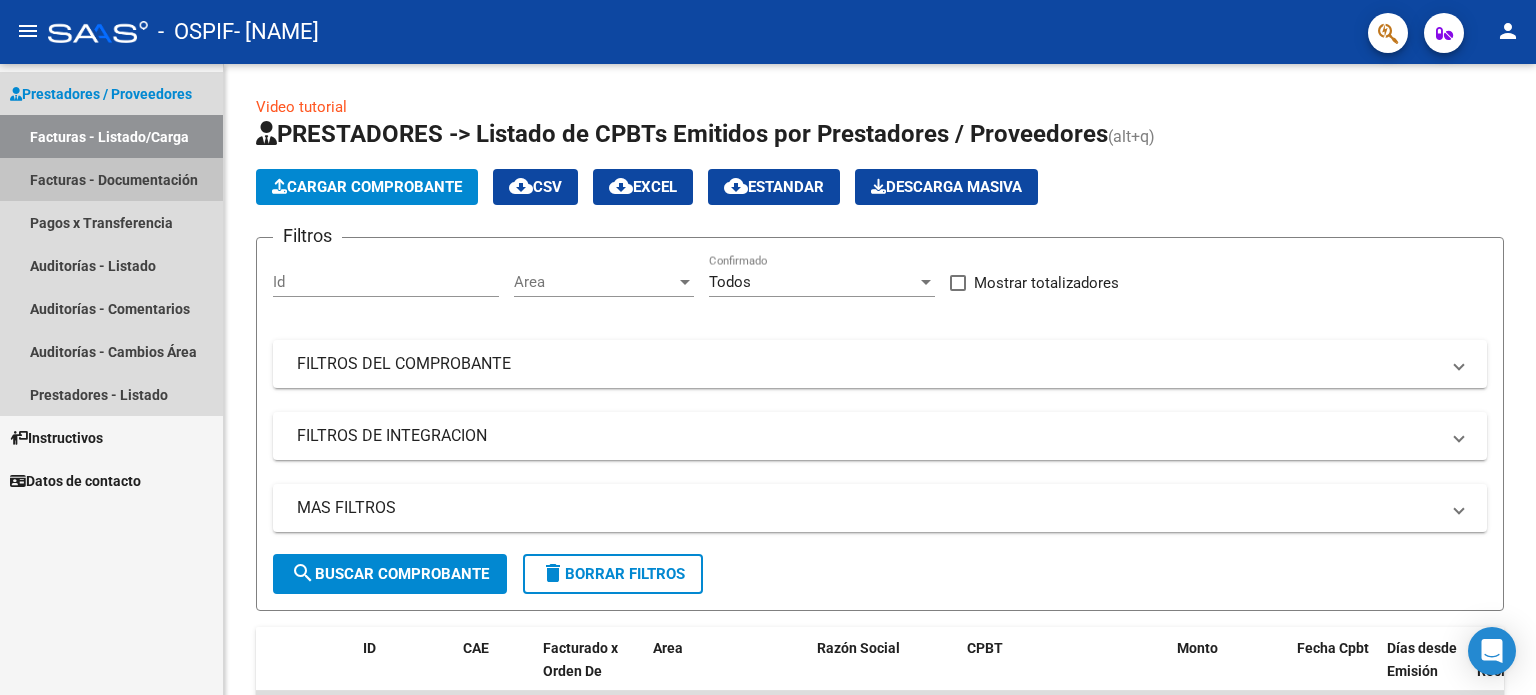 click on "Facturas - Documentación" at bounding box center (111, 179) 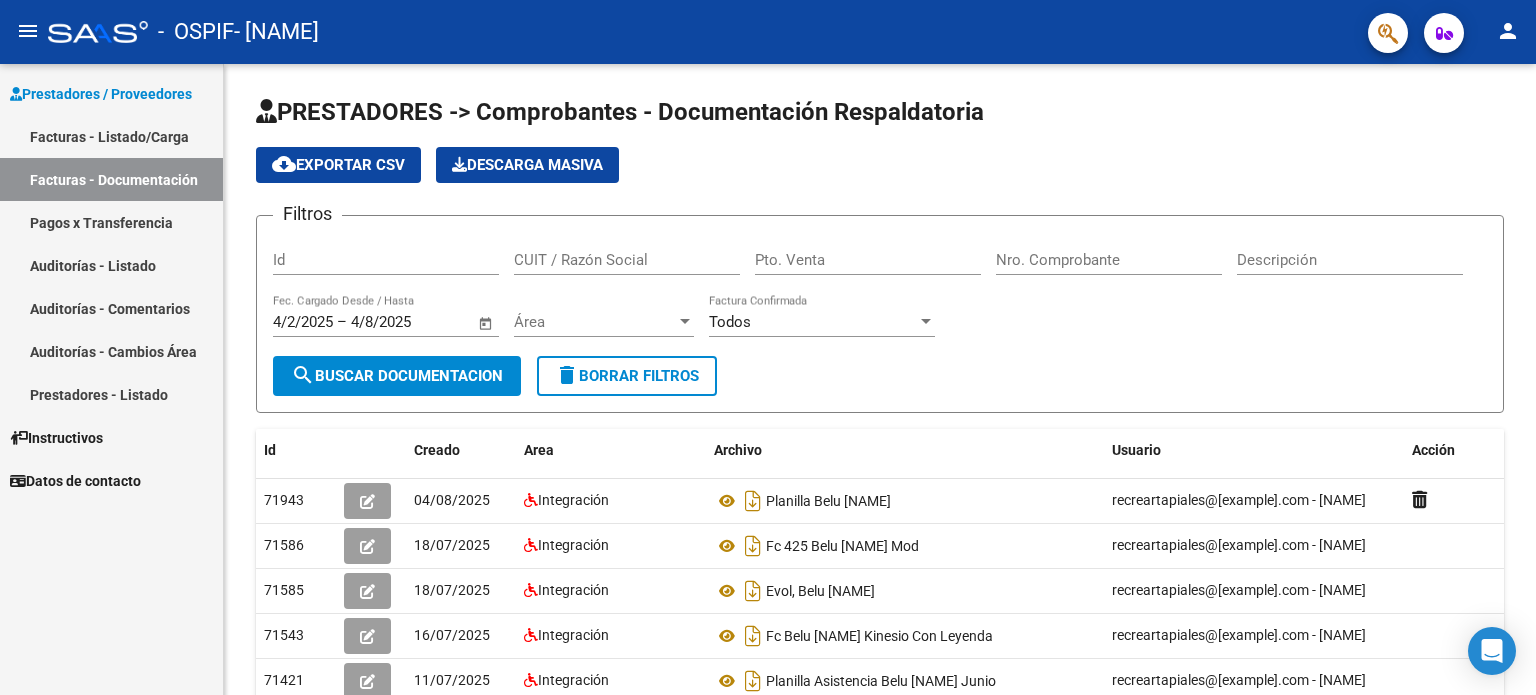 click on "Facturas - Listado/Carga" at bounding box center (111, 136) 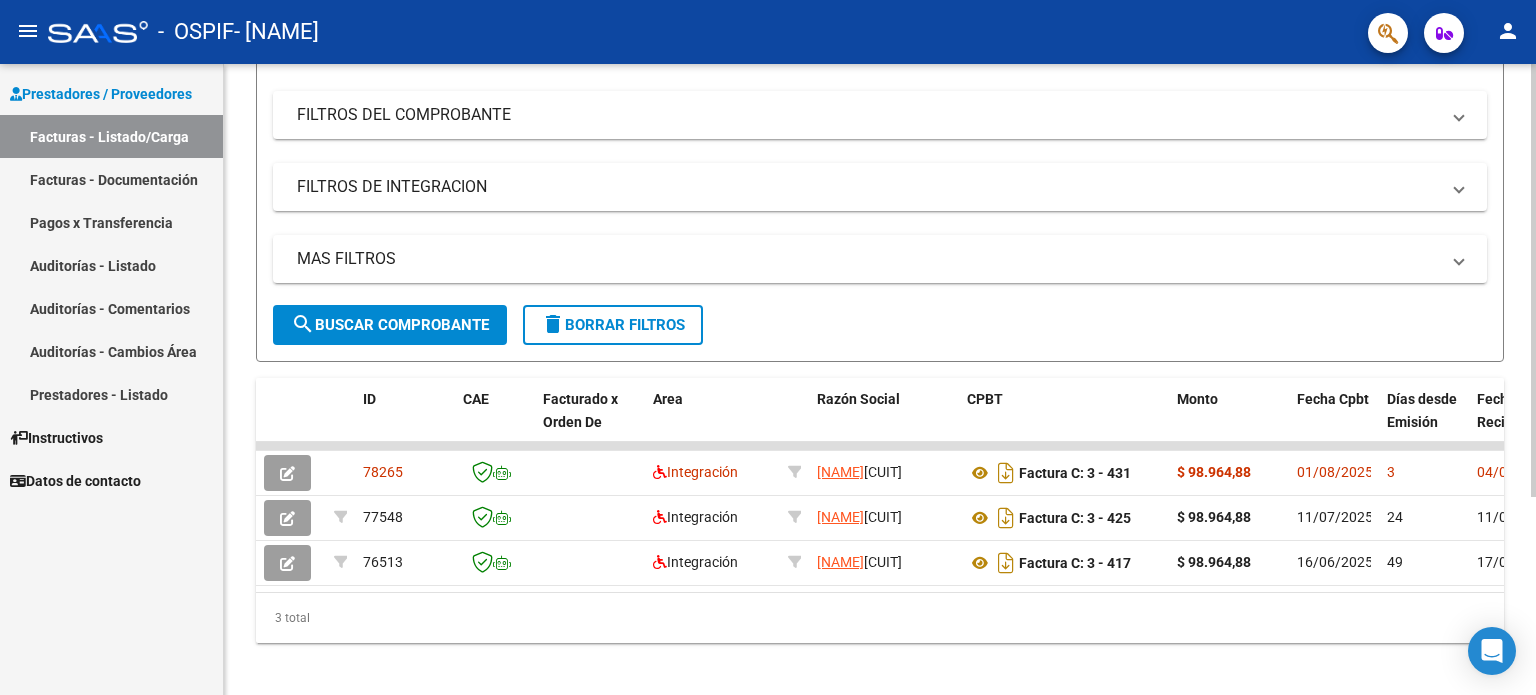 scroll, scrollTop: 250, scrollLeft: 0, axis: vertical 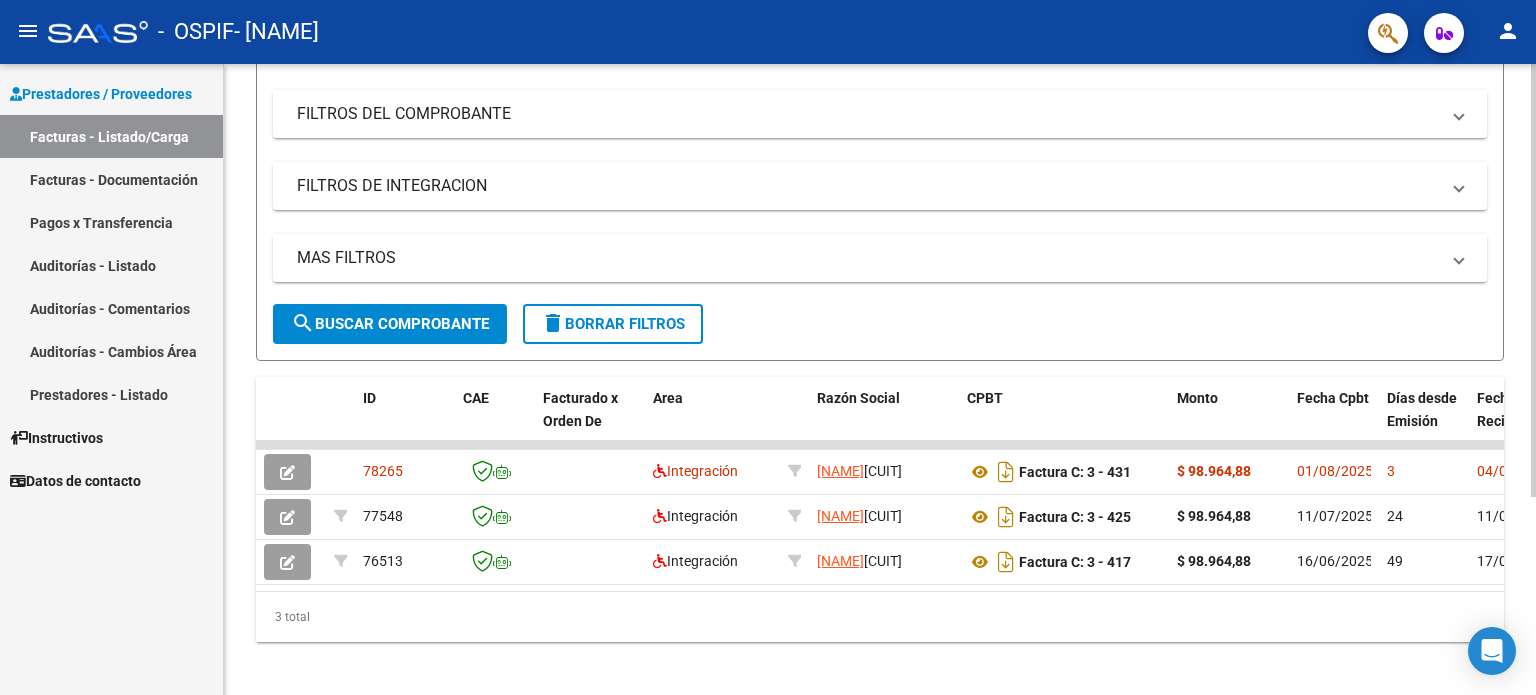 click 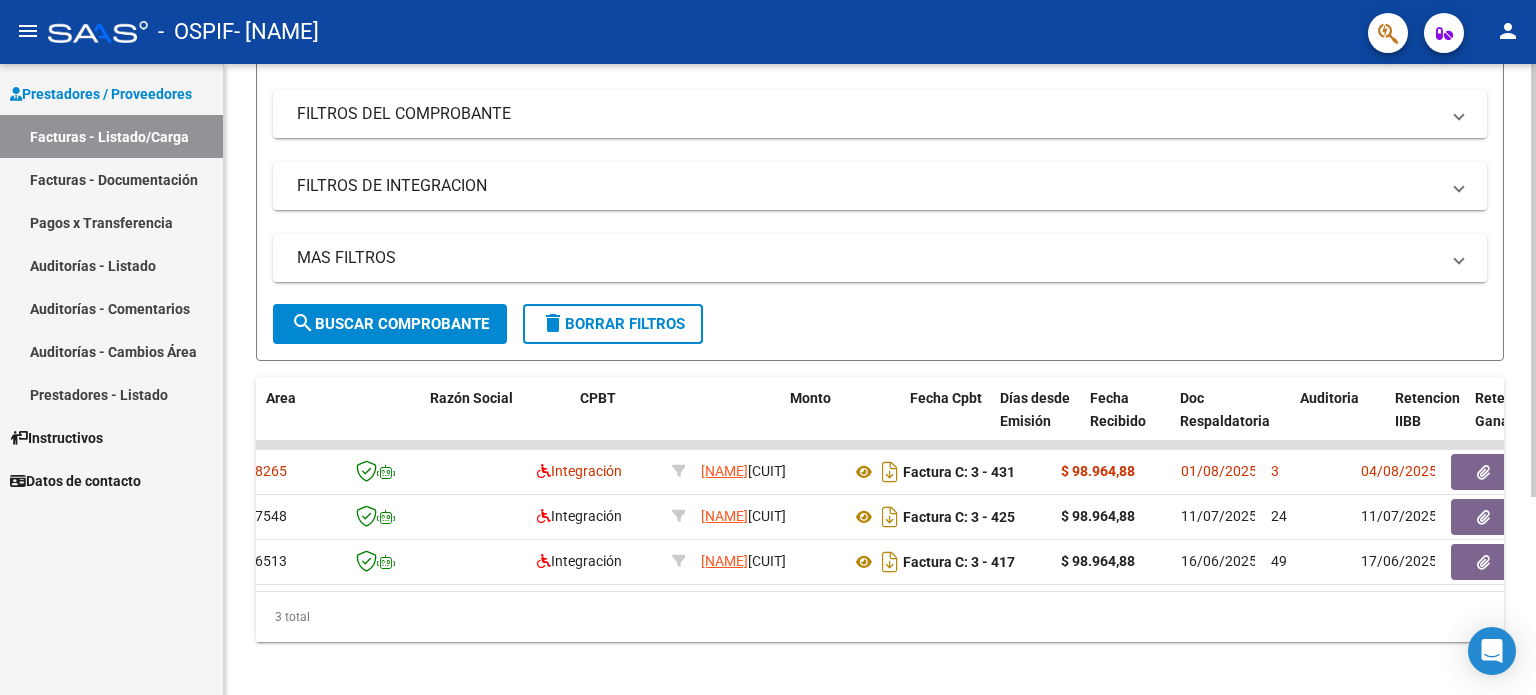 scroll, scrollTop: 0, scrollLeft: 387, axis: horizontal 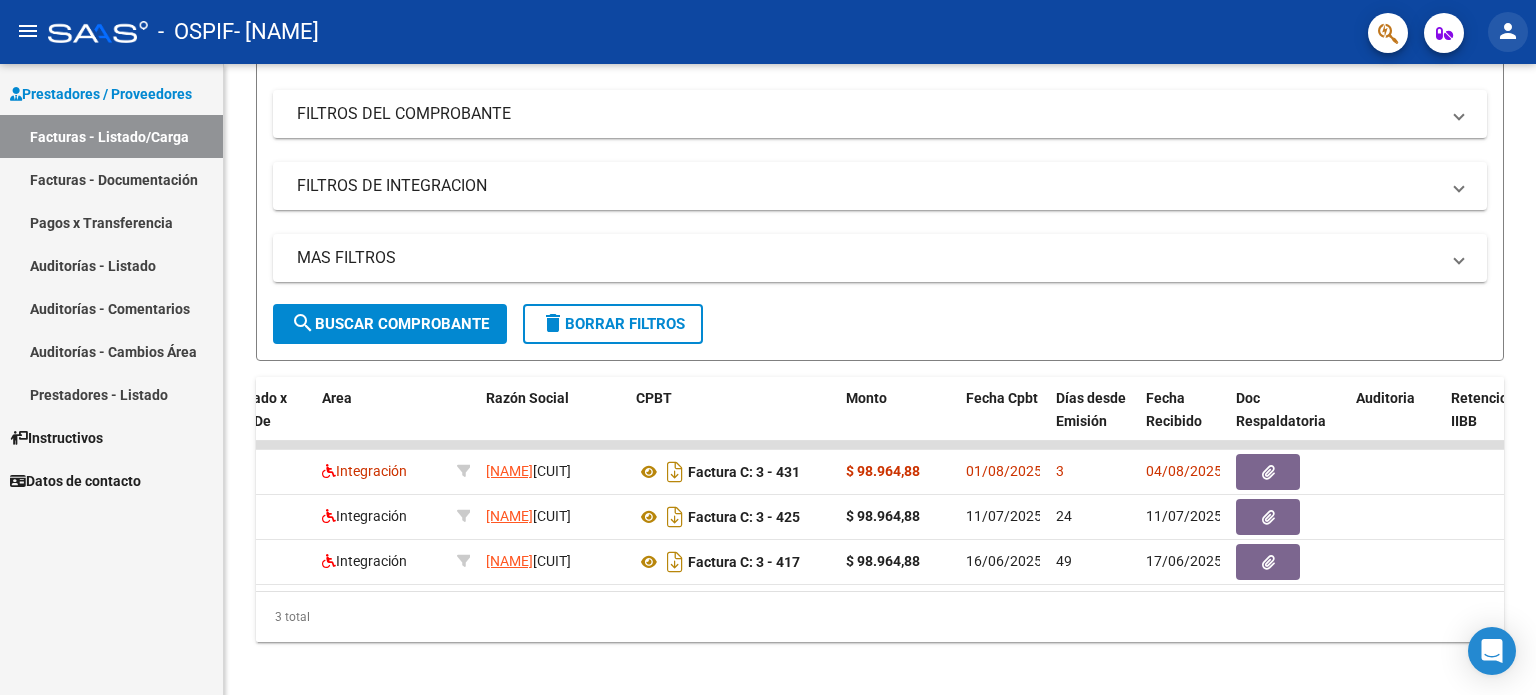 click on "person" 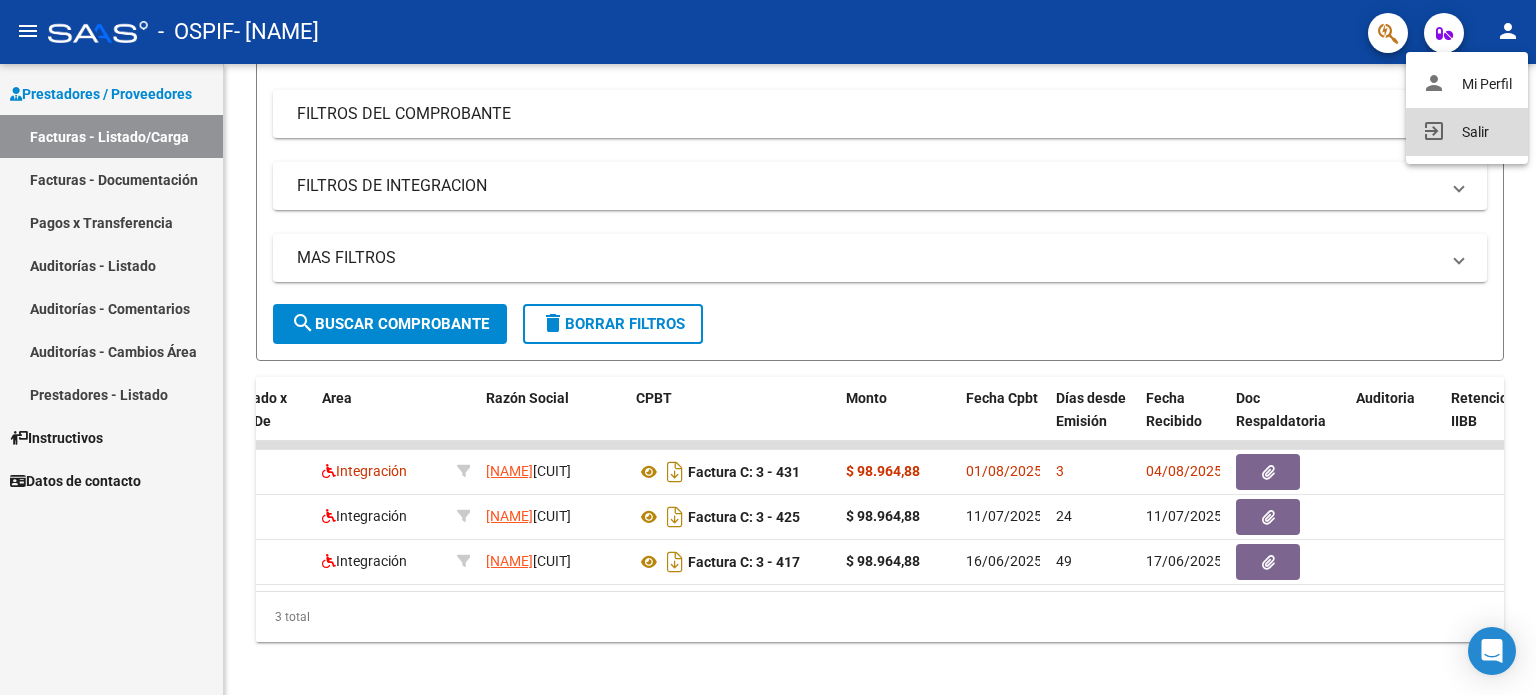 click on "exit_to_app  Salir" at bounding box center (1467, 132) 